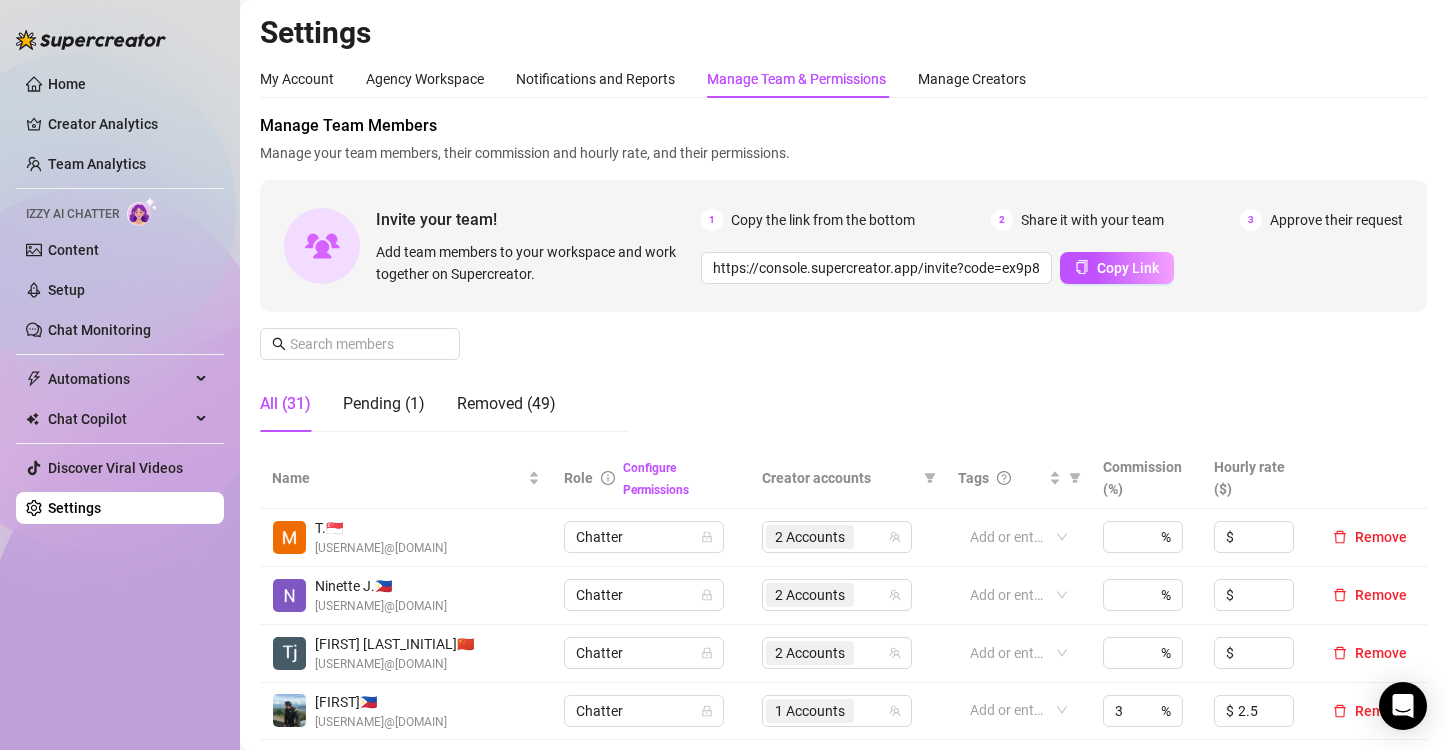 scroll, scrollTop: 0, scrollLeft: 0, axis: both 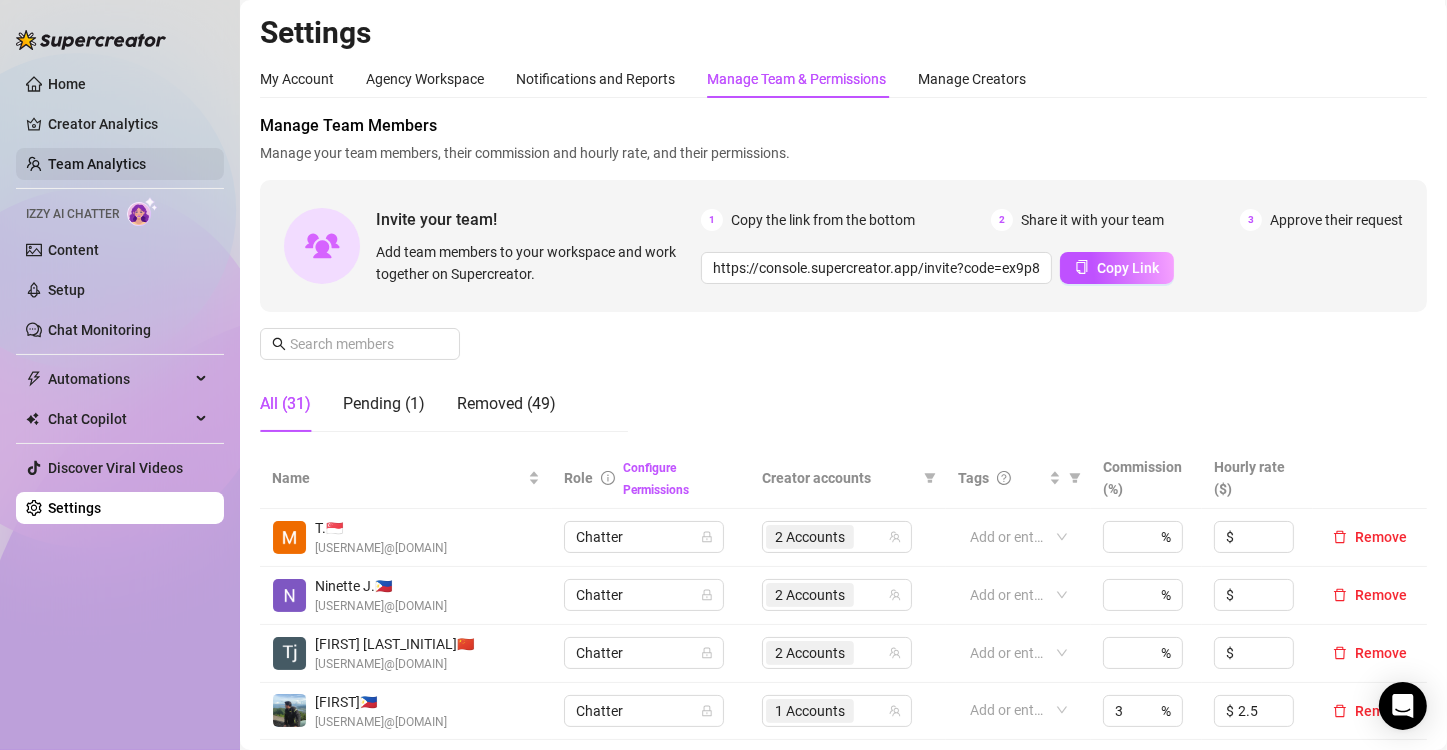 click on "Team Analytics" at bounding box center [97, 164] 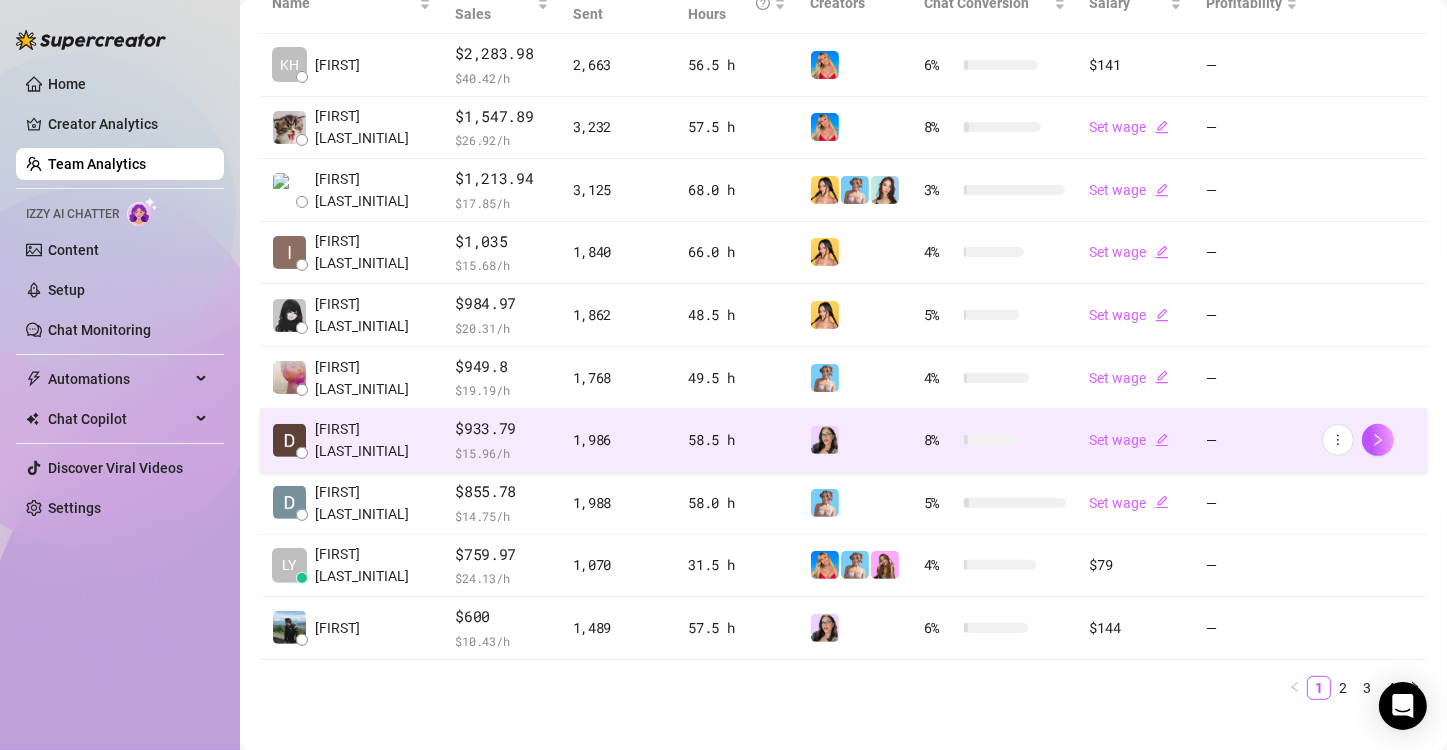 scroll, scrollTop: 204, scrollLeft: 0, axis: vertical 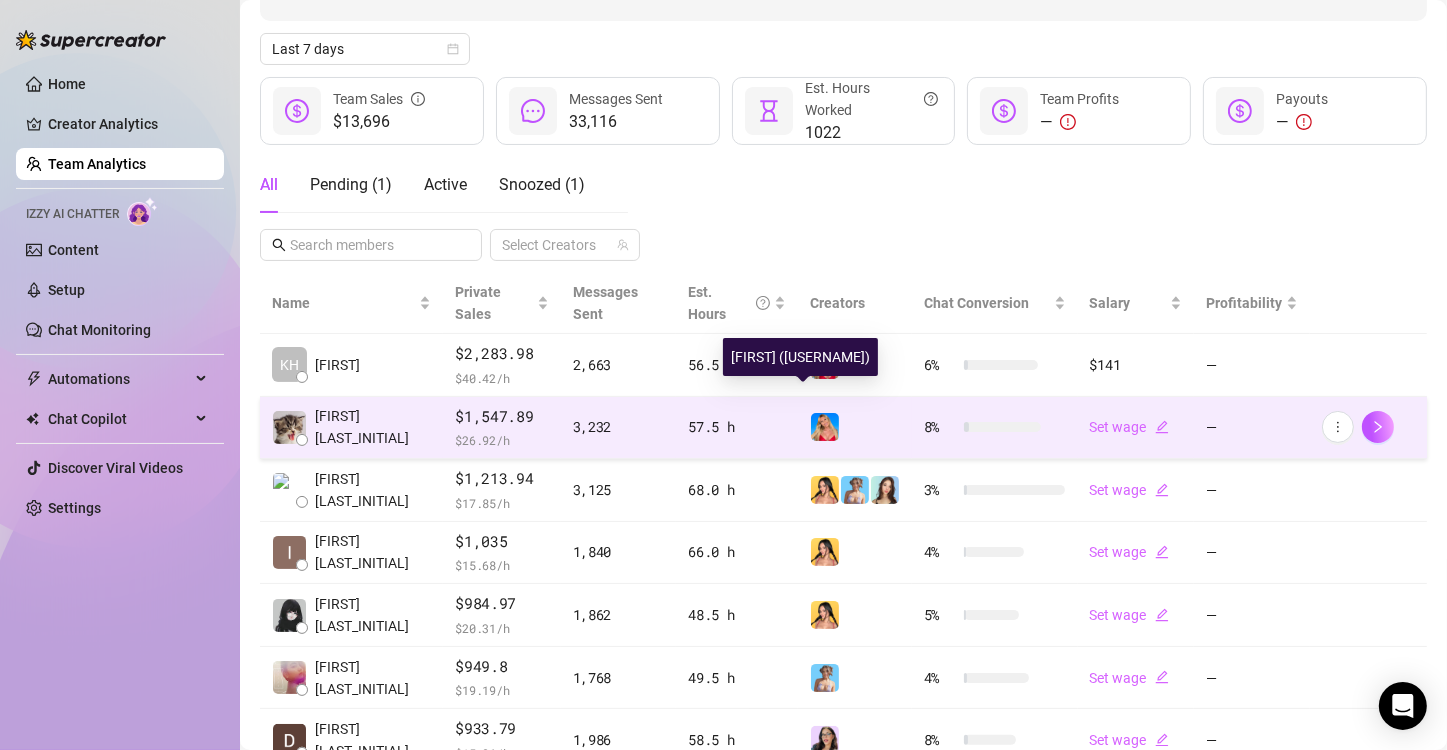 click at bounding box center [825, 427] 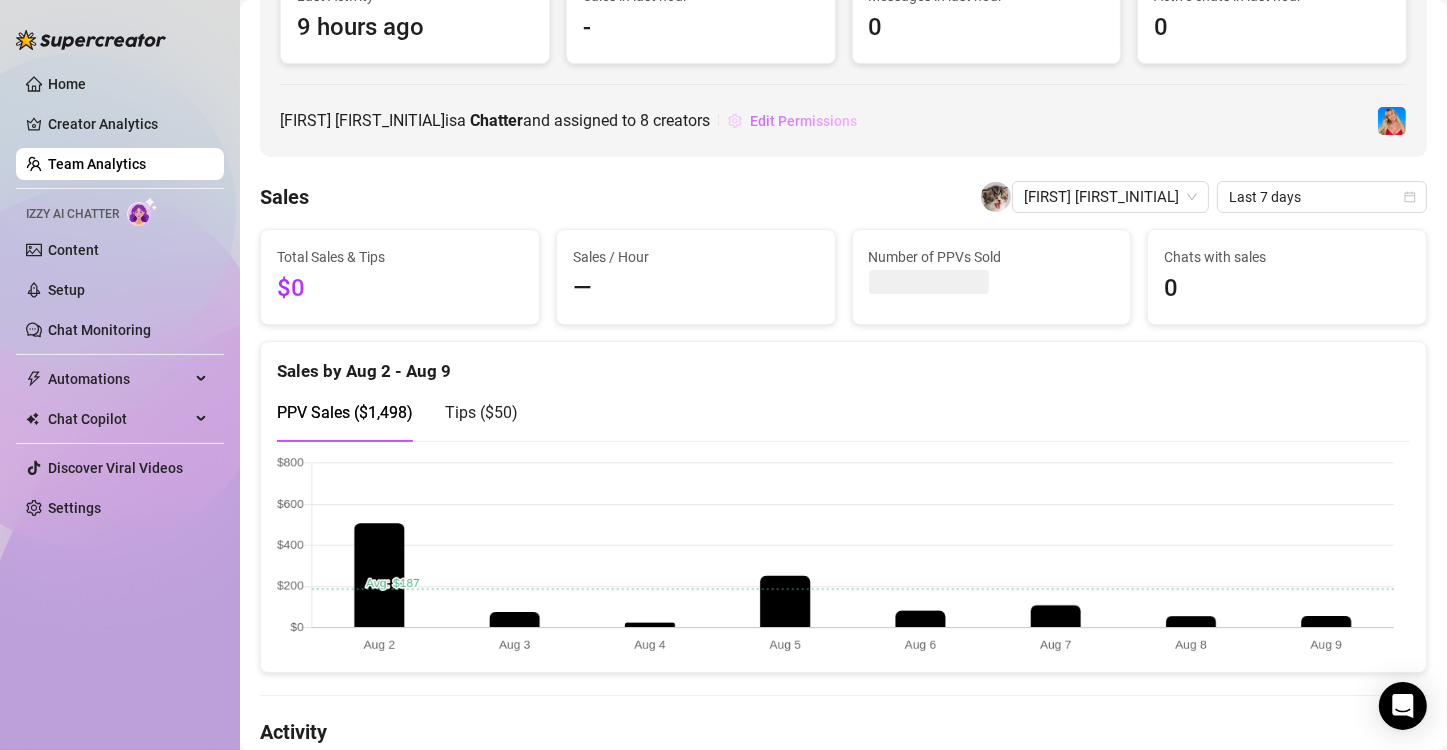click on "Edit Permissions" at bounding box center [803, 121] 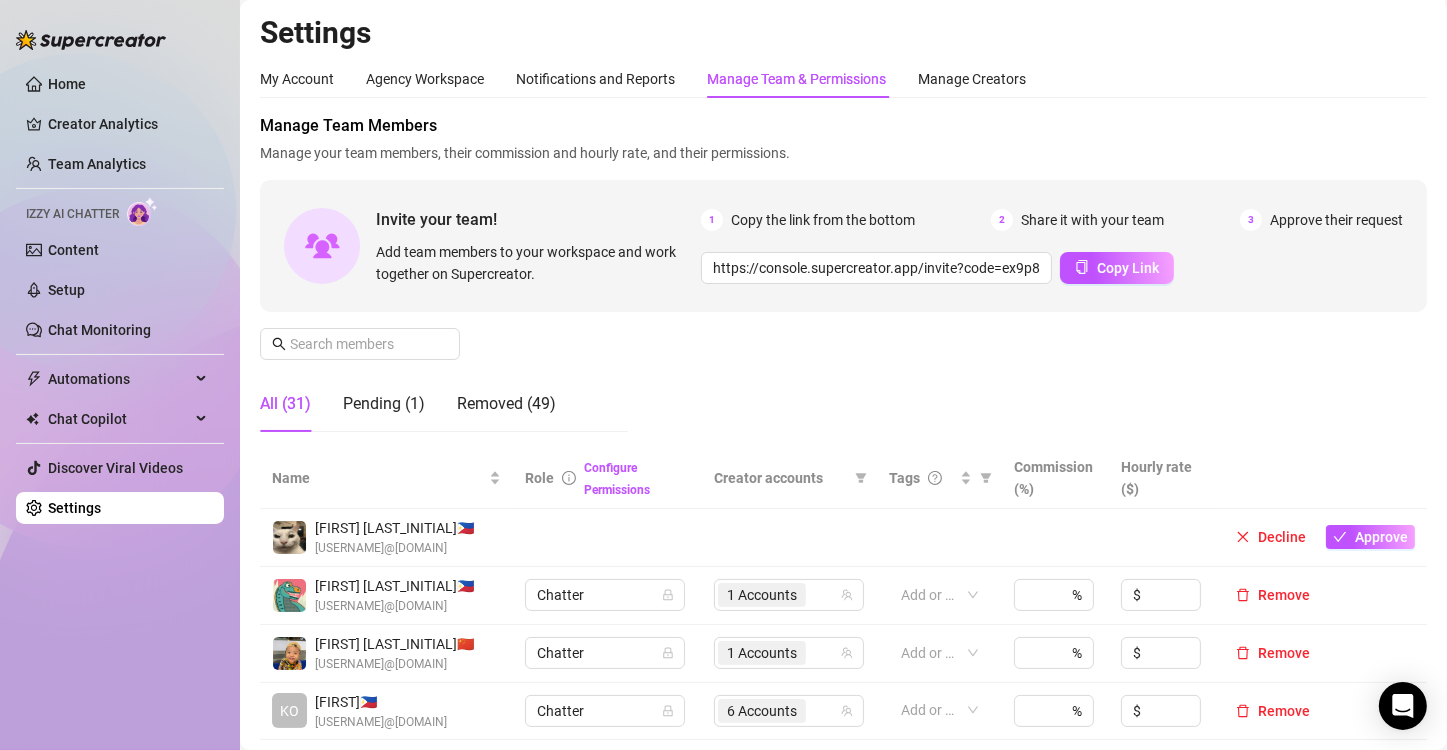 scroll, scrollTop: 200, scrollLeft: 0, axis: vertical 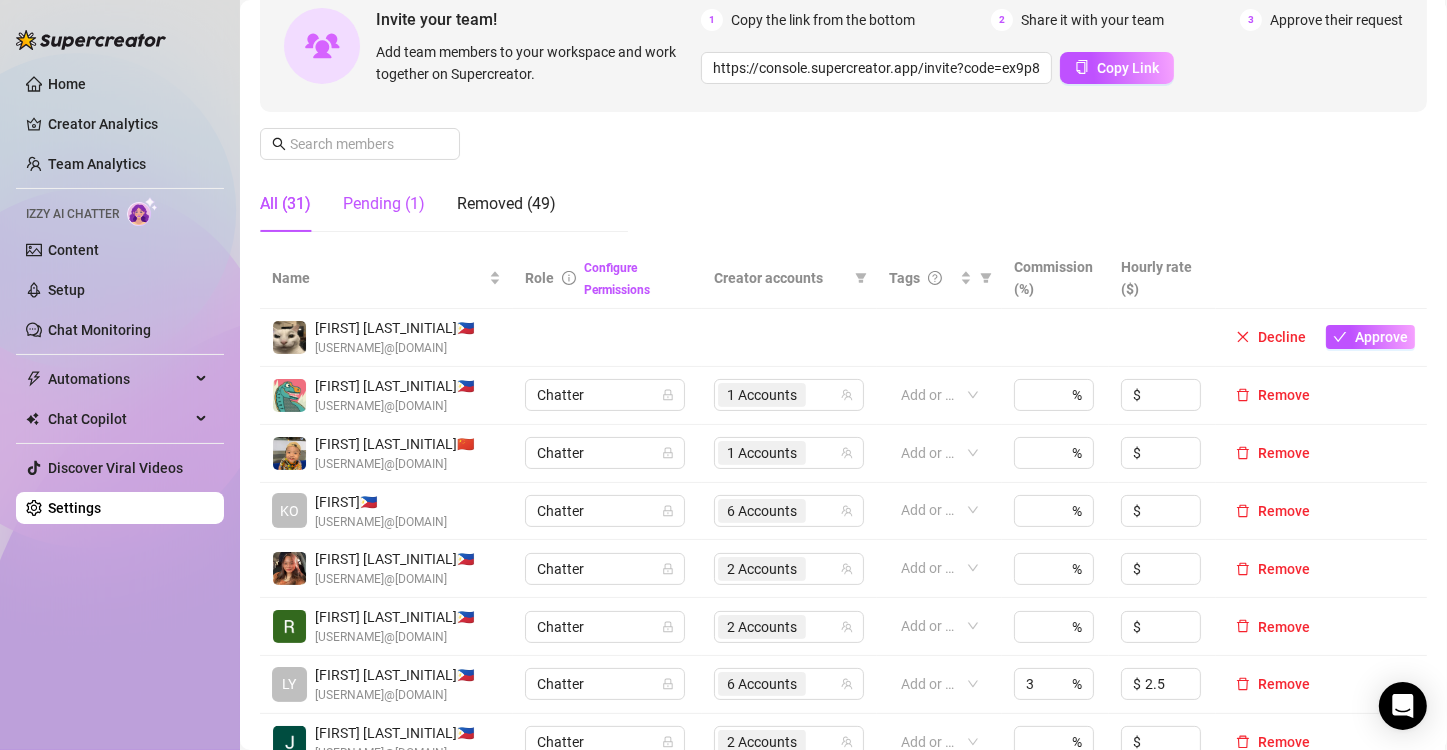 click on "Pending (1)" at bounding box center [384, 204] 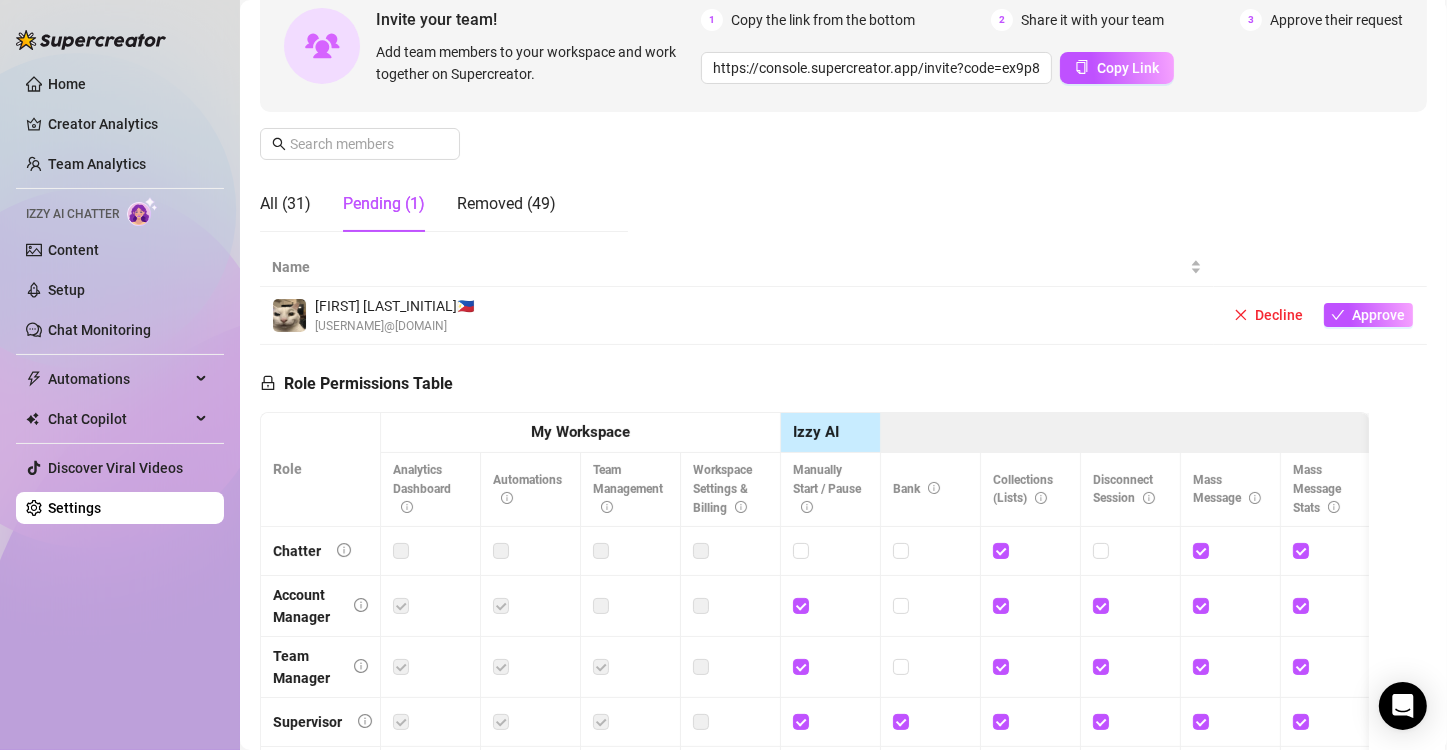 scroll, scrollTop: 0, scrollLeft: 0, axis: both 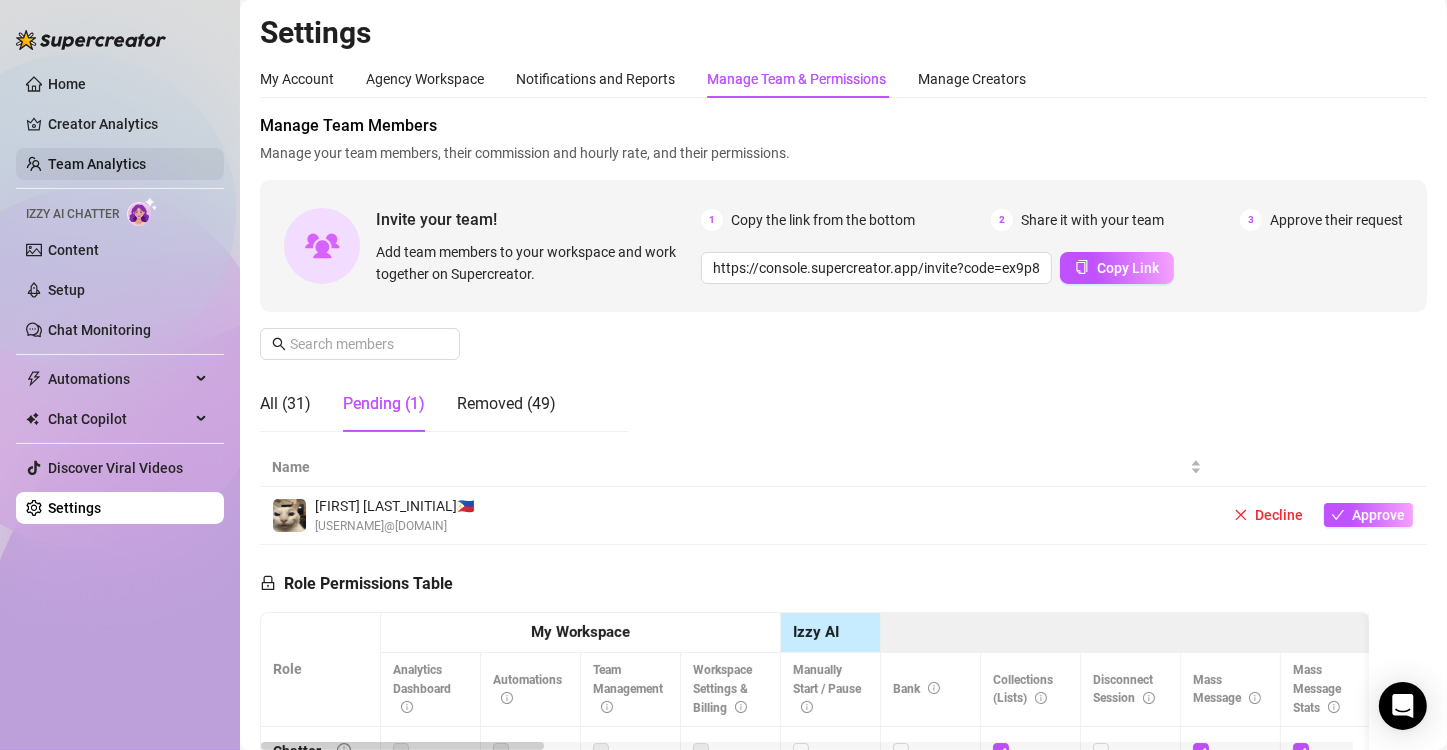 click on "Team Analytics" at bounding box center [97, 164] 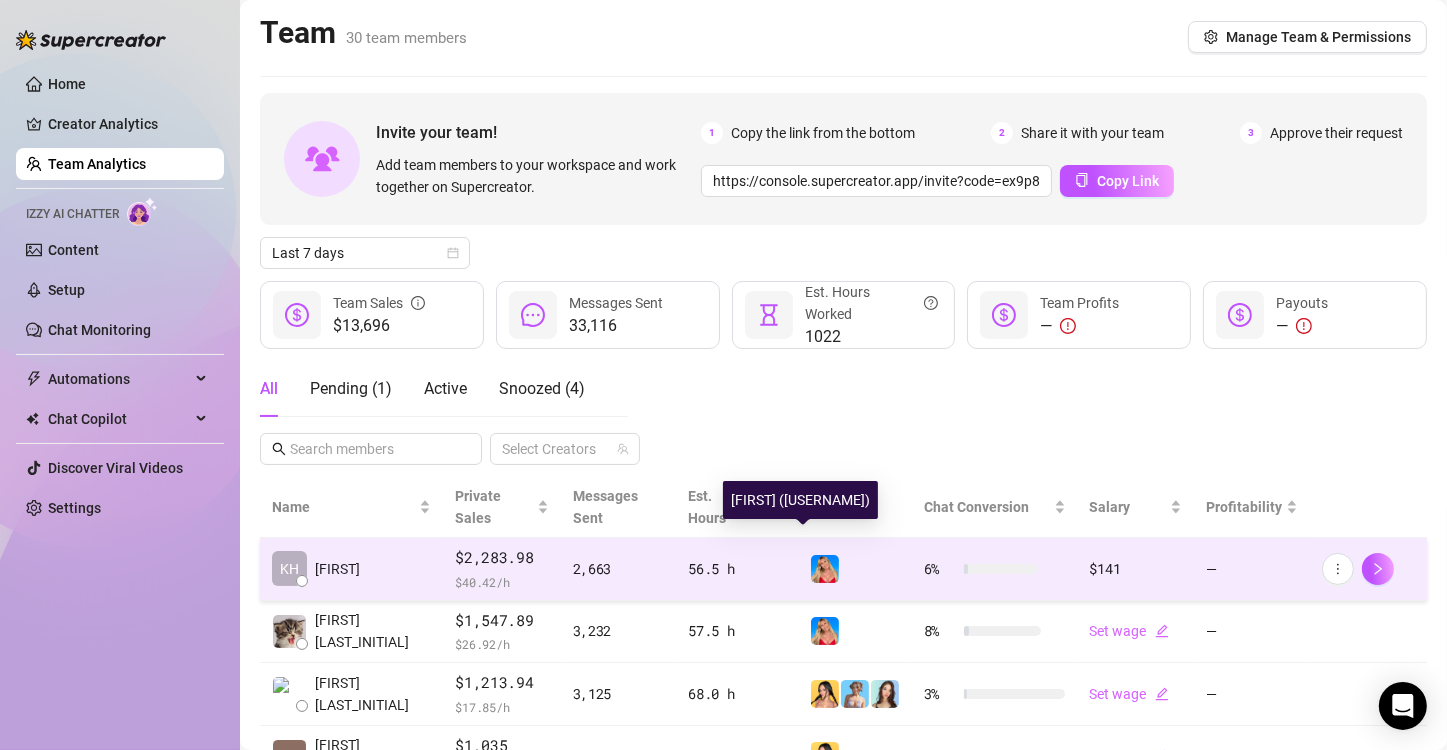 click at bounding box center (825, 569) 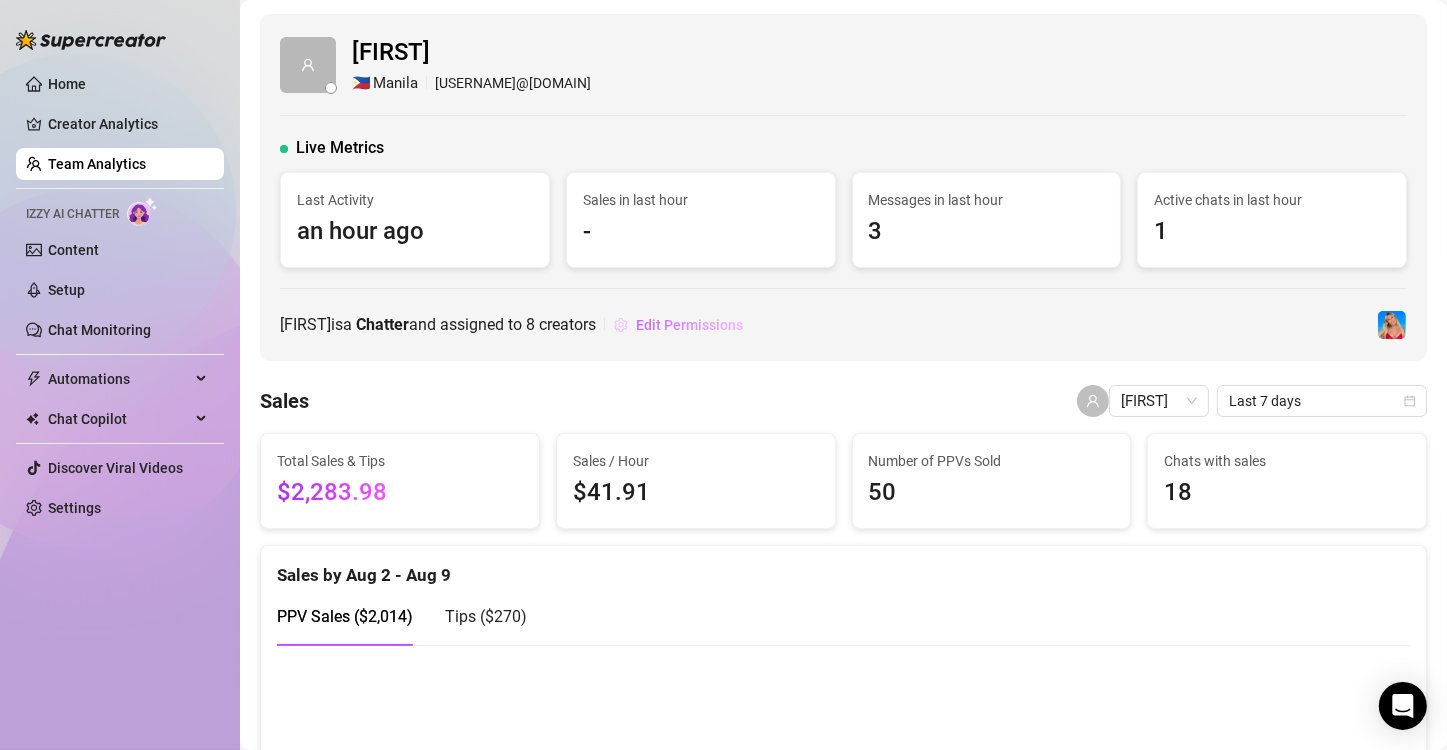 click on "Edit Permissions" at bounding box center (689, 325) 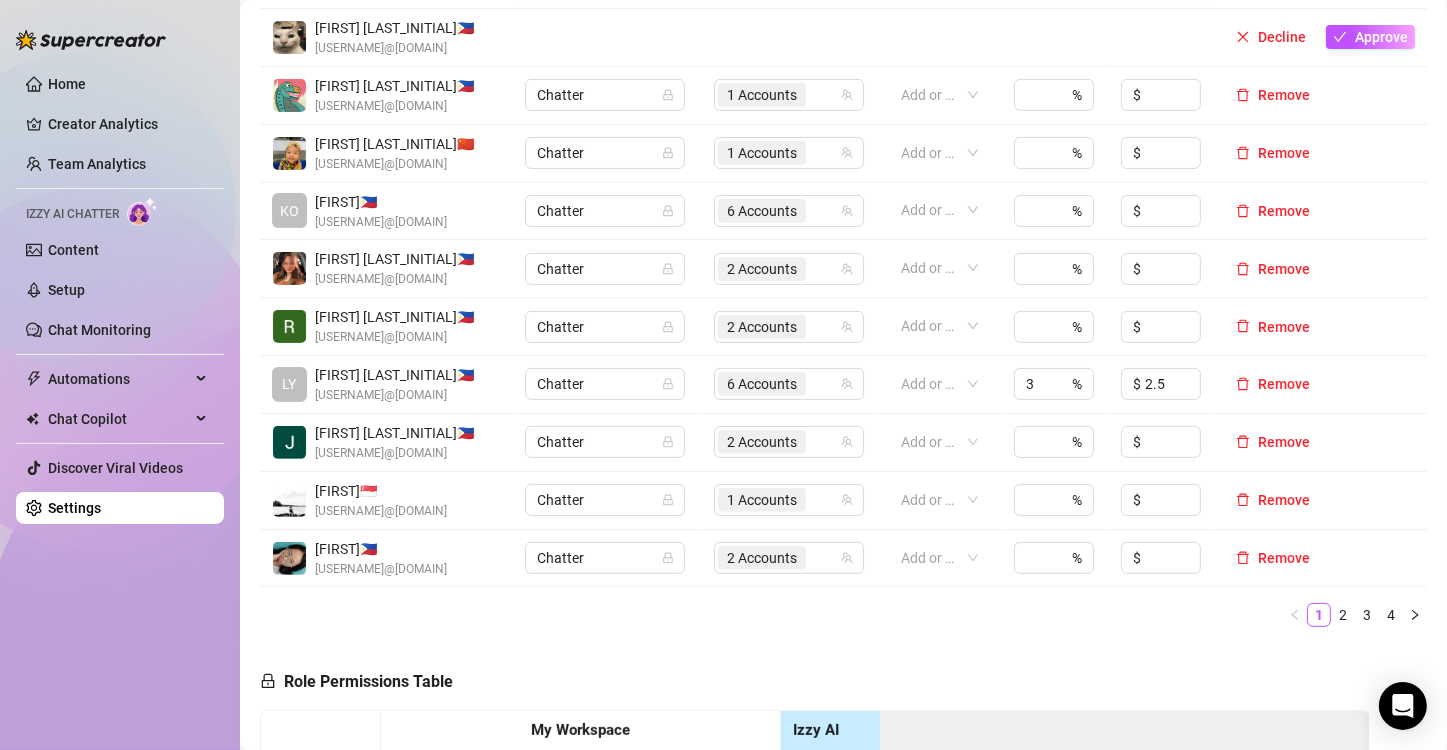 scroll, scrollTop: 600, scrollLeft: 0, axis: vertical 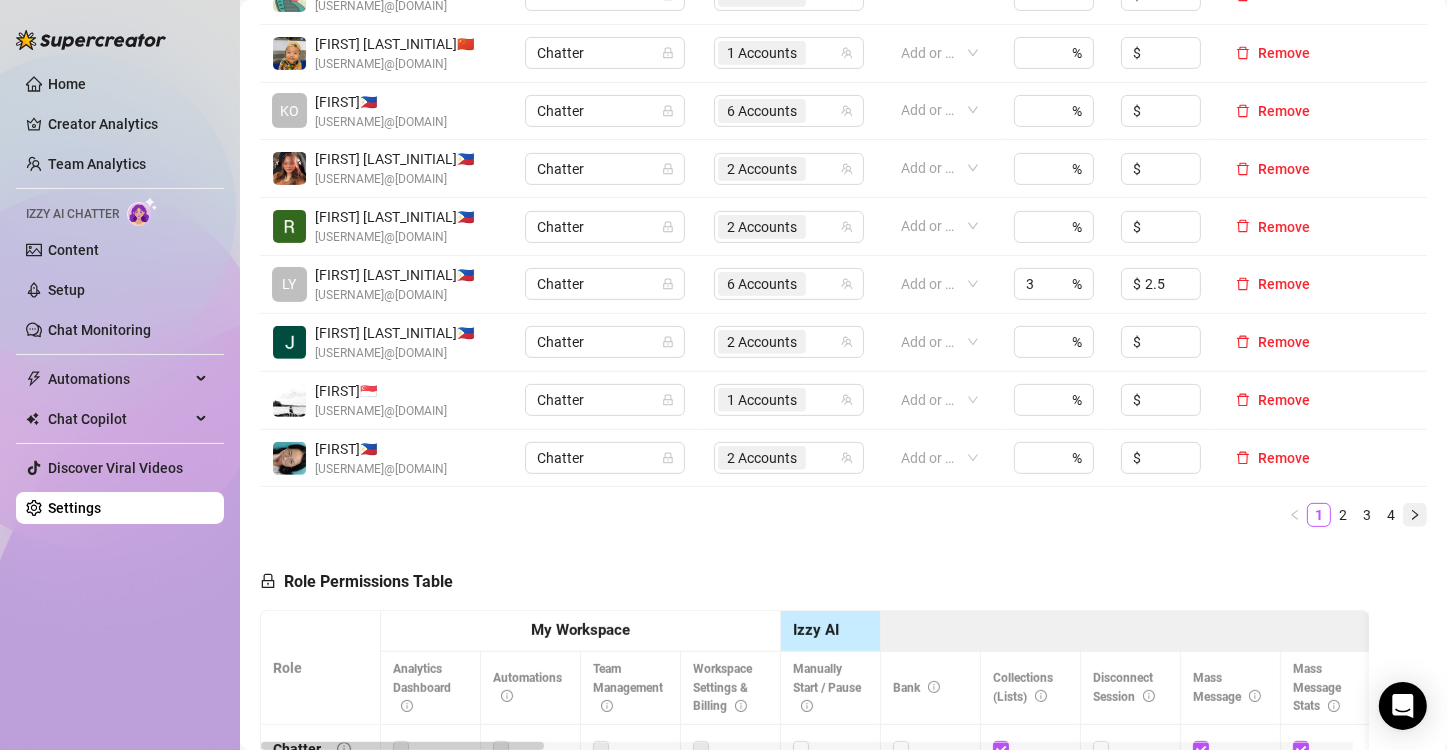 click 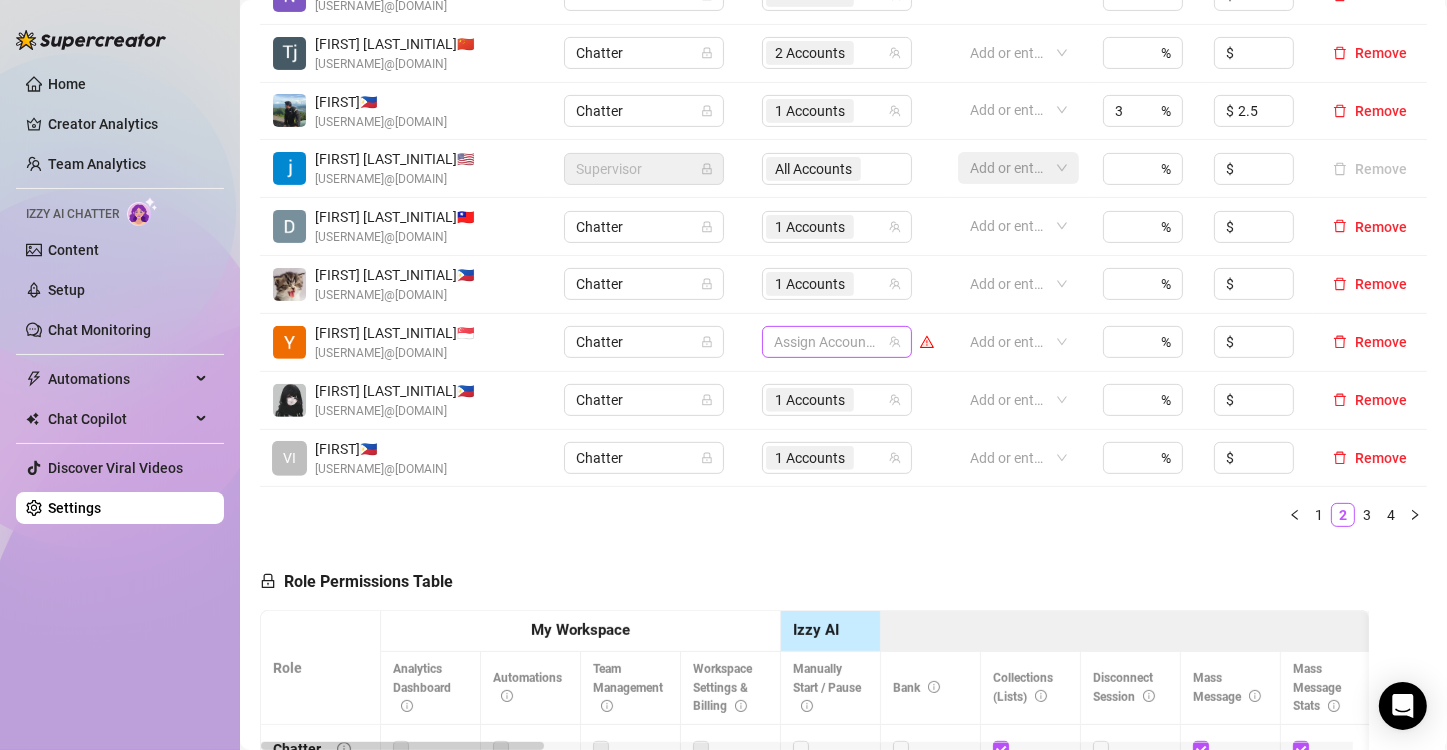 scroll, scrollTop: 400, scrollLeft: 0, axis: vertical 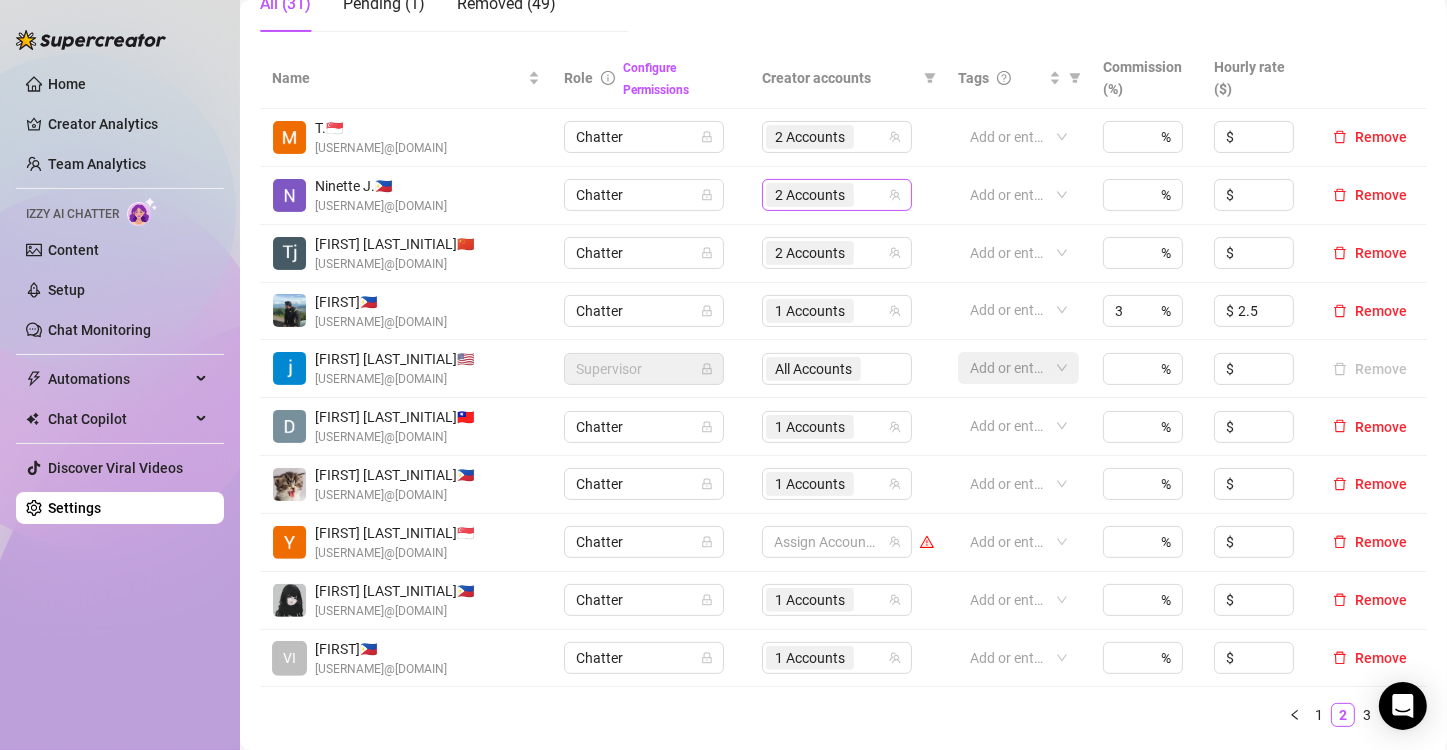 click on "2 Accounts" at bounding box center [810, 195] 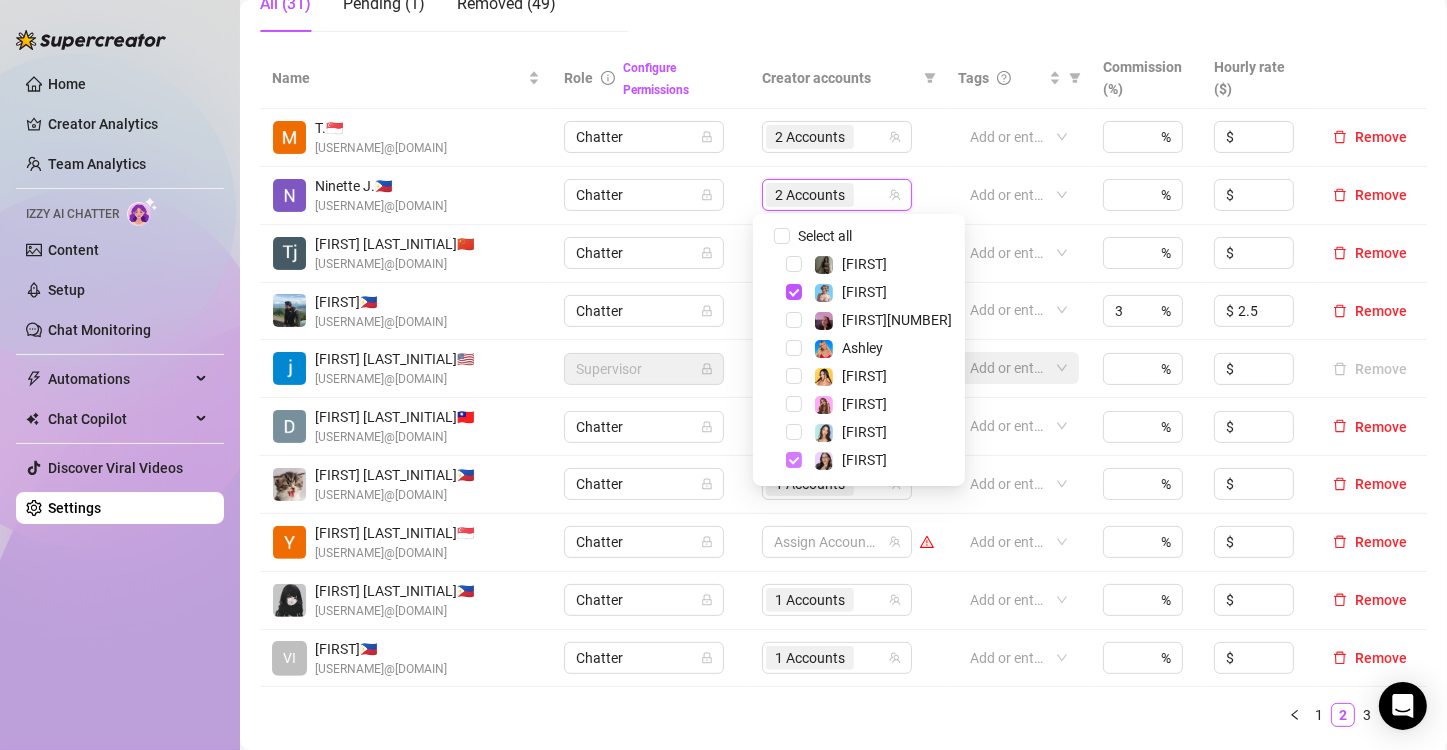 click at bounding box center [794, 460] 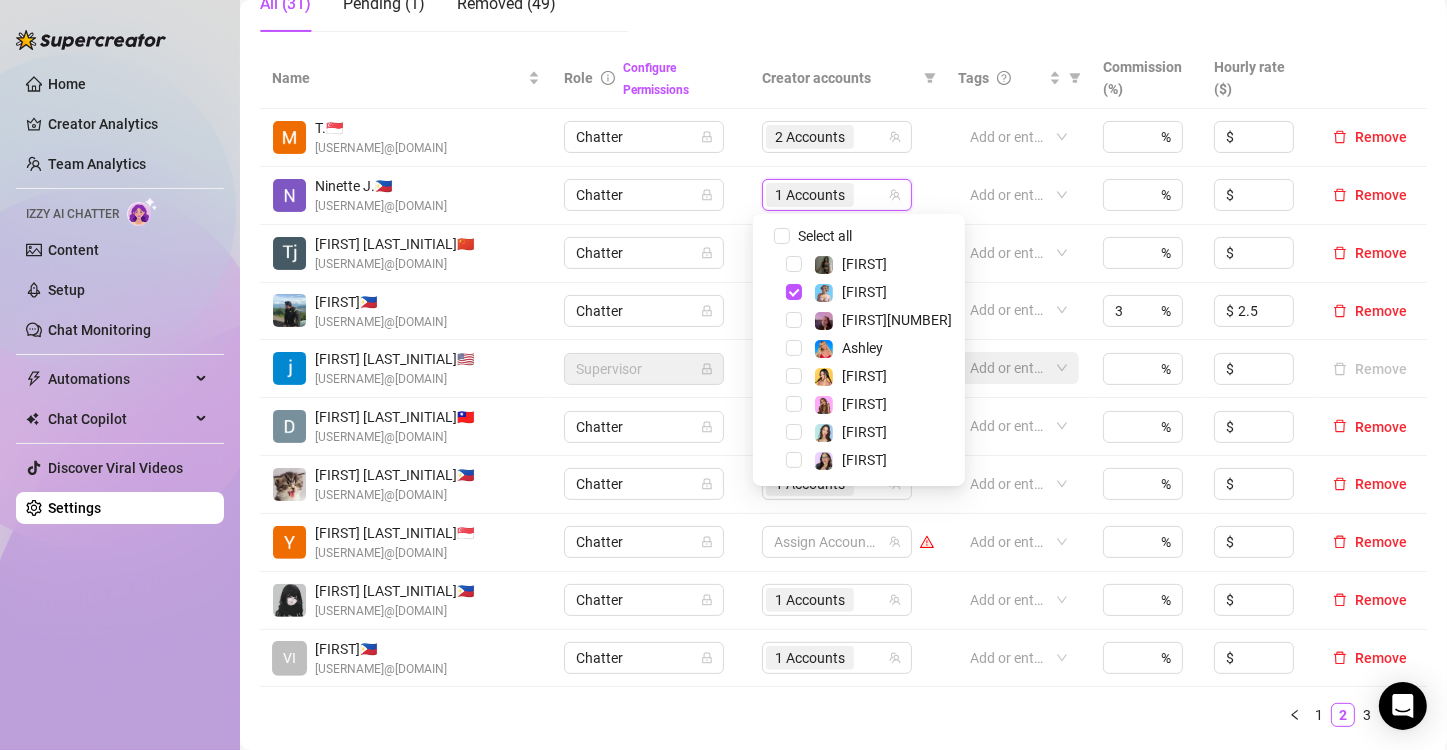 click on "Manage Team Members Manage your team members, their commission and hourly rate, and their permissions. Invite your team! Add team members to your workspace and work together on Supercreator. 1 Copy the link from the bottom 2 Share it with your team 3 Approve their request https://console.supercreator.app/invite?code=ex9p8CB5MbYFC0n1UXRFWxGJzep2&workspace=Dream Copy Link All (31) Pending (1) Removed (49)" at bounding box center [843, -119] 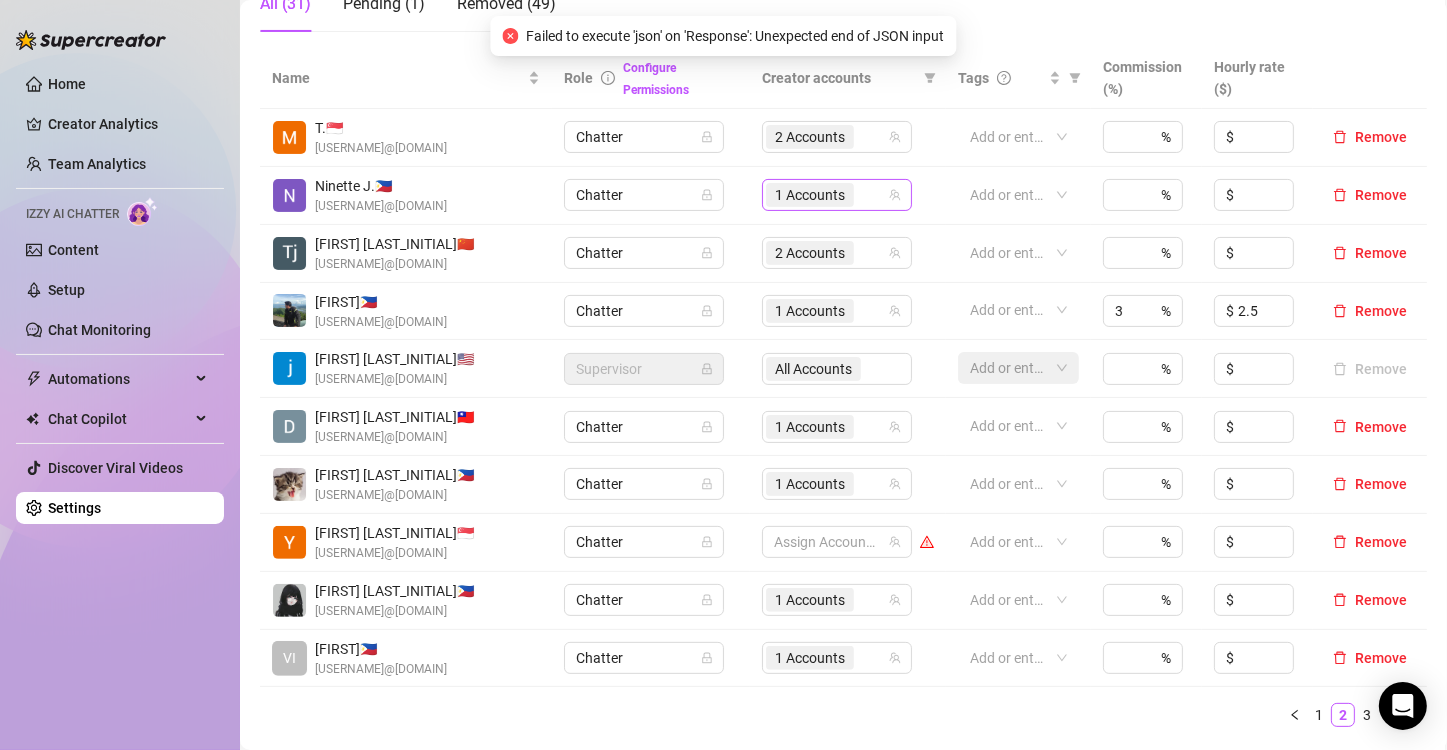 click on "1 Accounts" at bounding box center [810, 195] 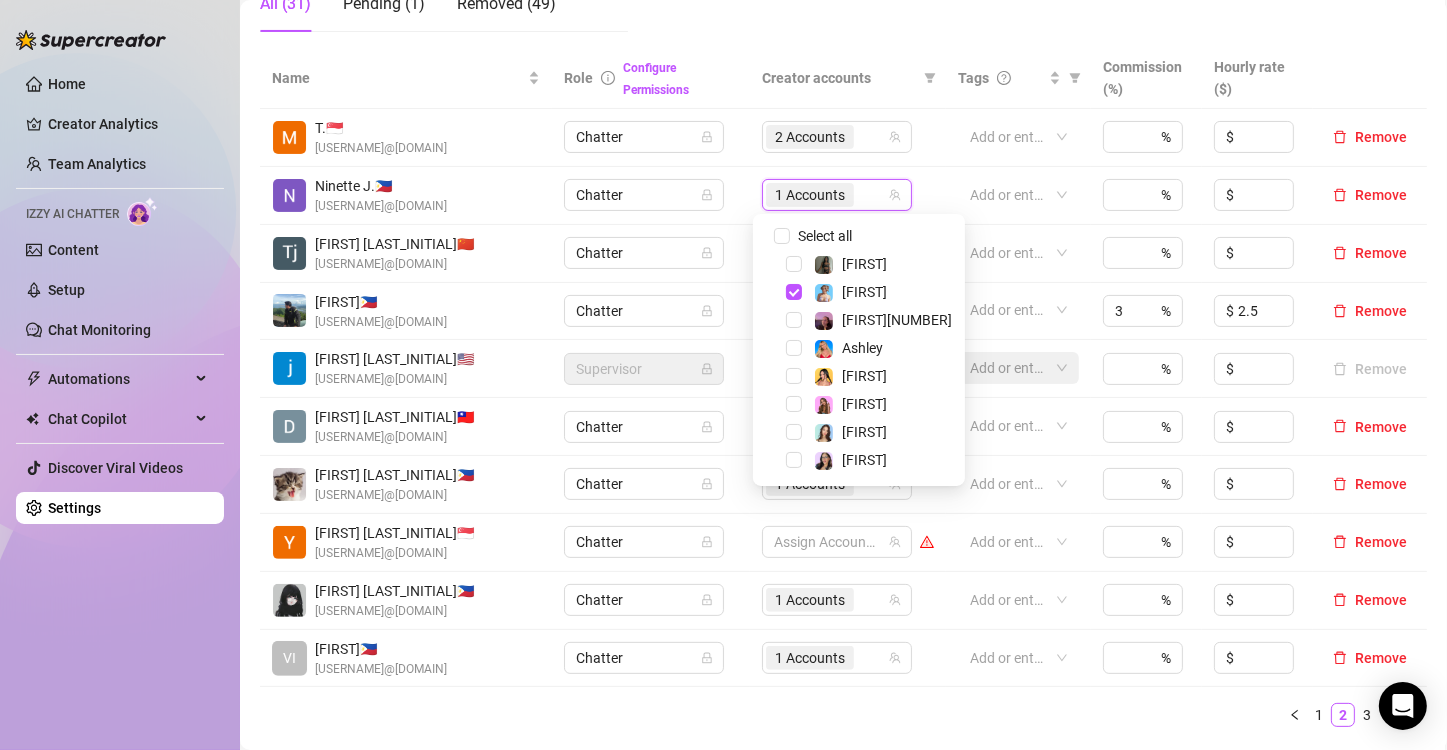click on "Manage Team Members Manage your team members, their commission and hourly rate, and their permissions. Invite your team! Add team members to your workspace and work together on Supercreator. 1 Copy the link from the bottom 2 Share it with your team 3 Approve their request https://console.supercreator.app/invite?code=ex9p8CB5MbYFC0n1UXRFWxGJzep2&workspace=Dream Copy Link All (31) Pending (1) Removed (49)" at bounding box center [843, -119] 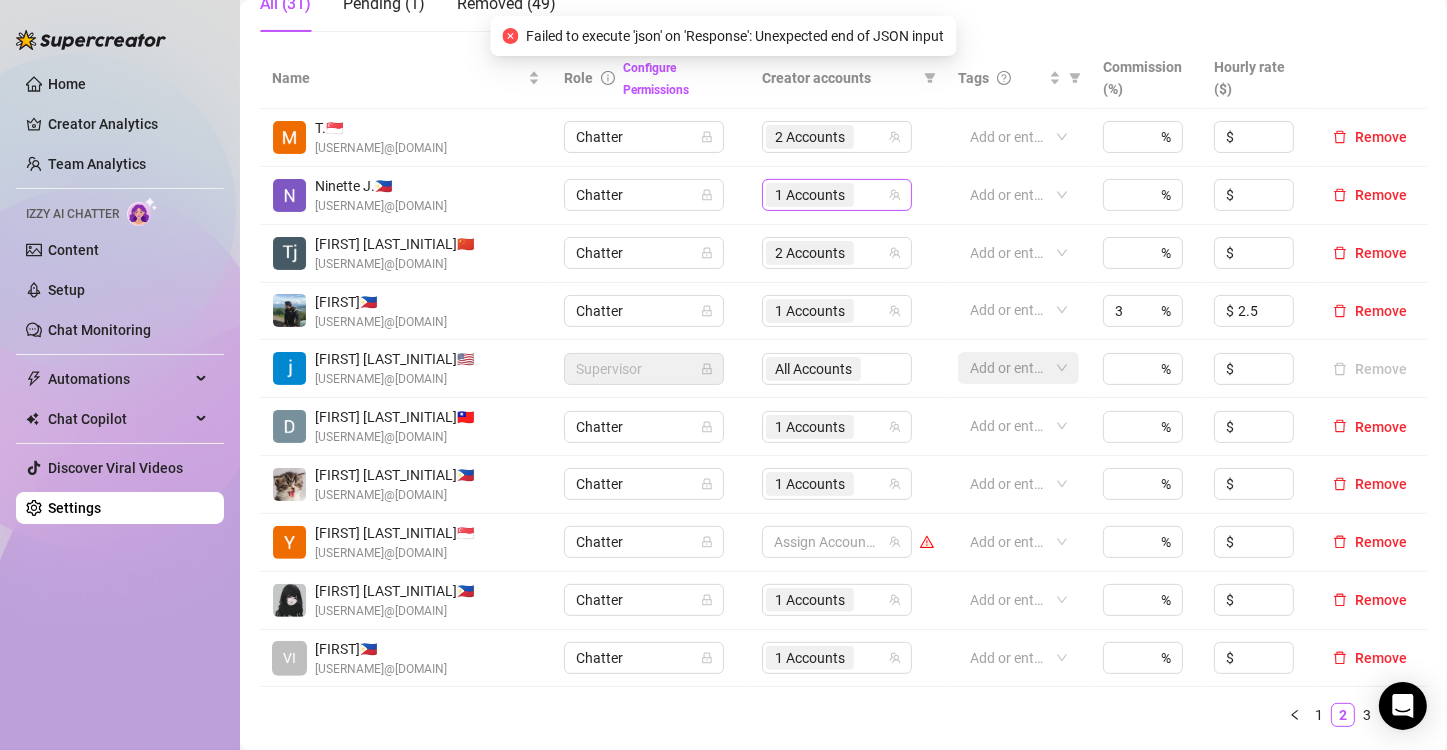 click on "1 Accounts" at bounding box center (810, 195) 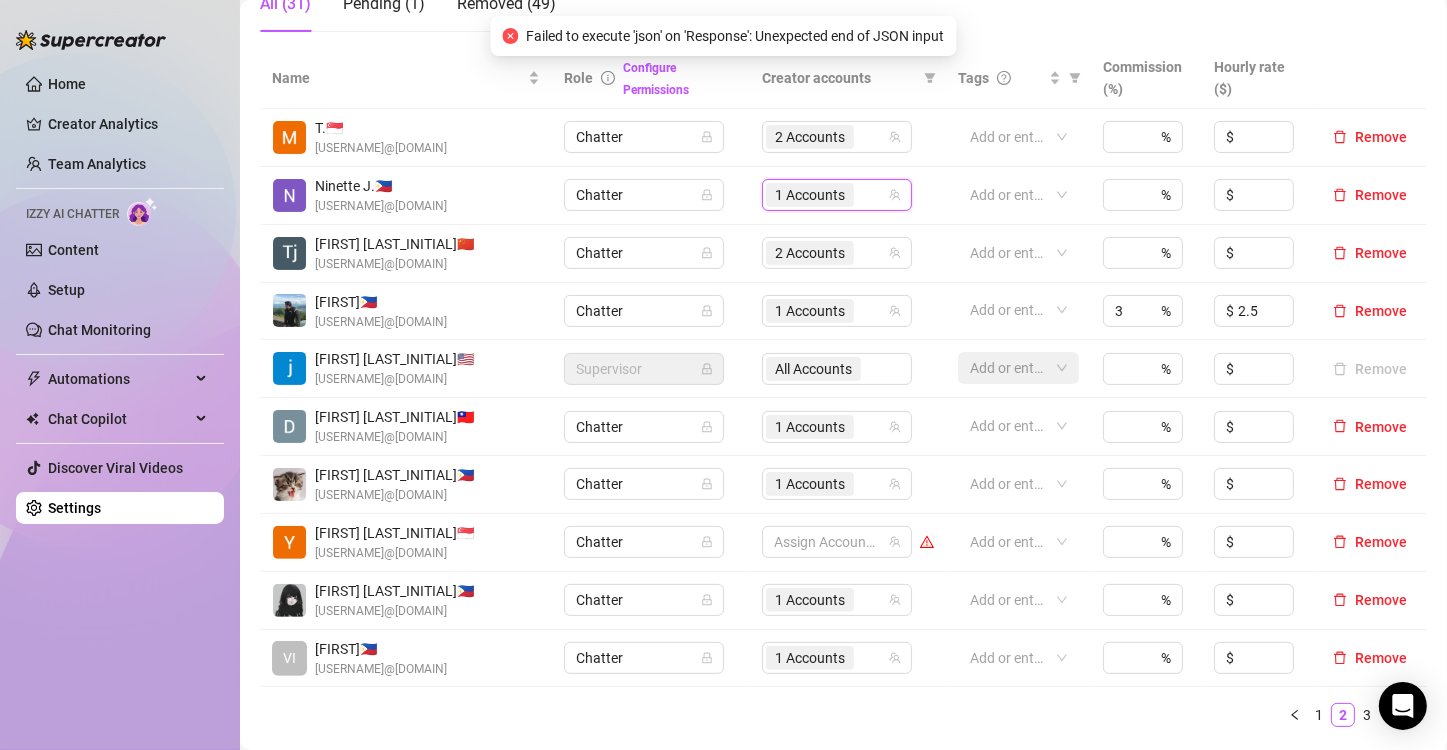 click on "1 Accounts" at bounding box center (810, 195) 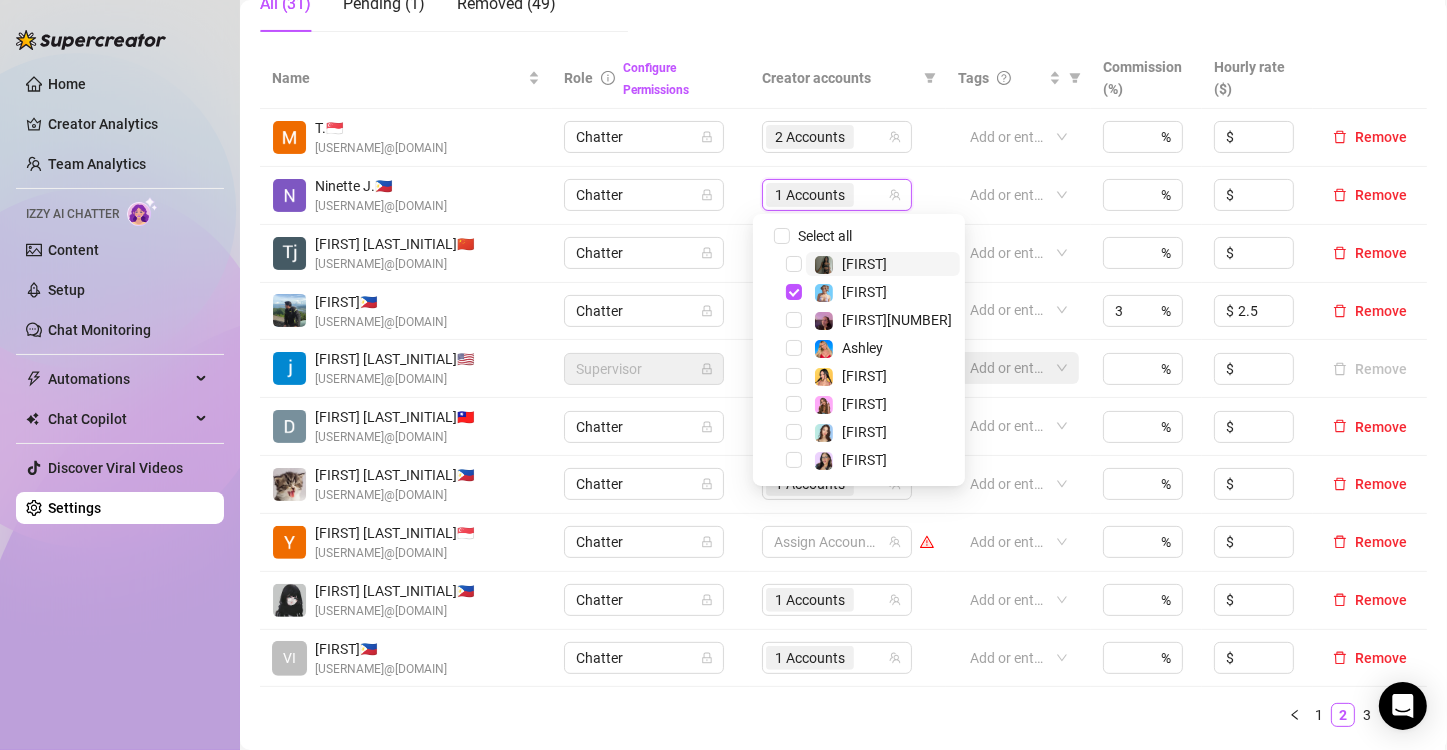 click on "Manage Team Members Manage your team members, their commission and hourly rate, and their permissions. Invite your team! Add team members to your workspace and work together on Supercreator. 1 Copy the link from the bottom 2 Share it with your team 3 Approve their request https://console.supercreator.app/invite?code=ex9p8CB5MbYFC0n1UXRFWxGJzep2&workspace=Dream Copy Link All (31) Pending (1) Removed (49)" at bounding box center (843, -119) 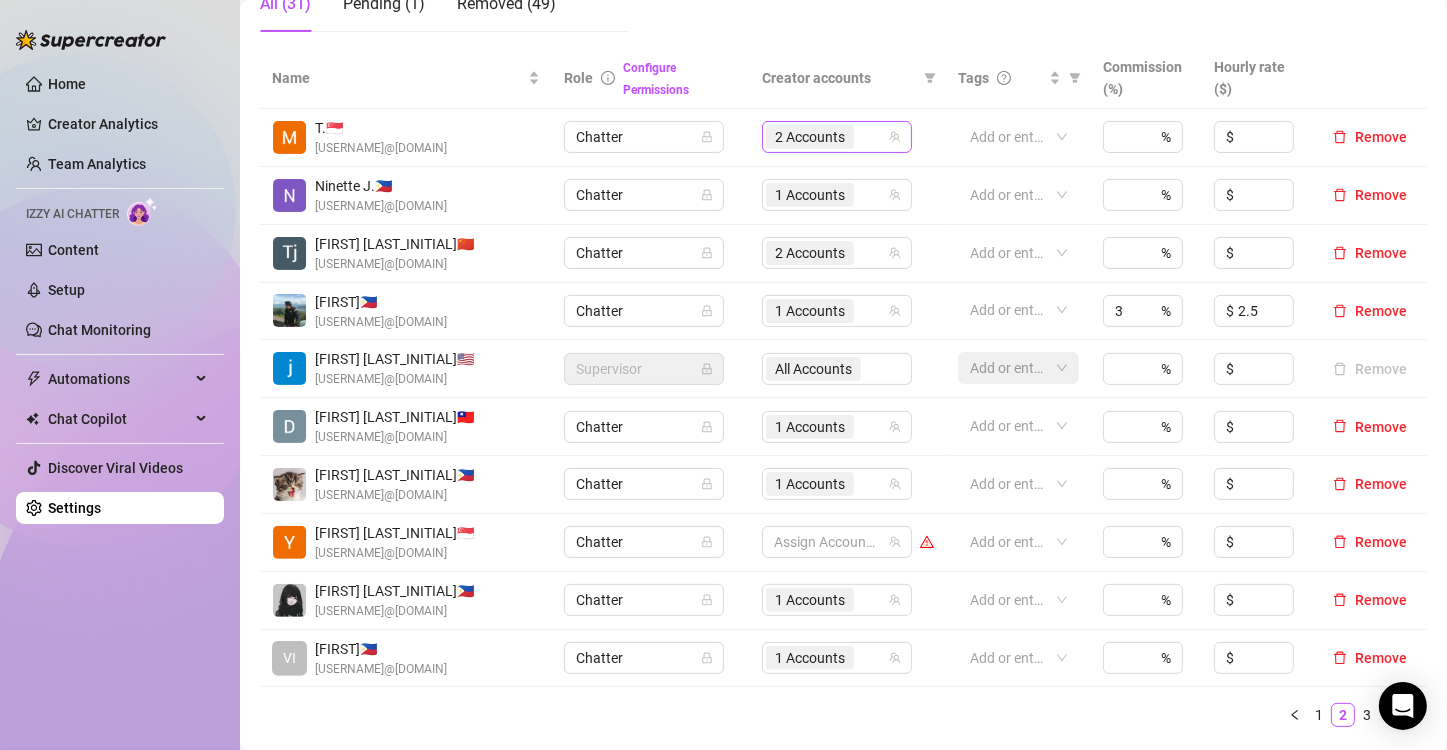 click on "2 Accounts" at bounding box center [810, 137] 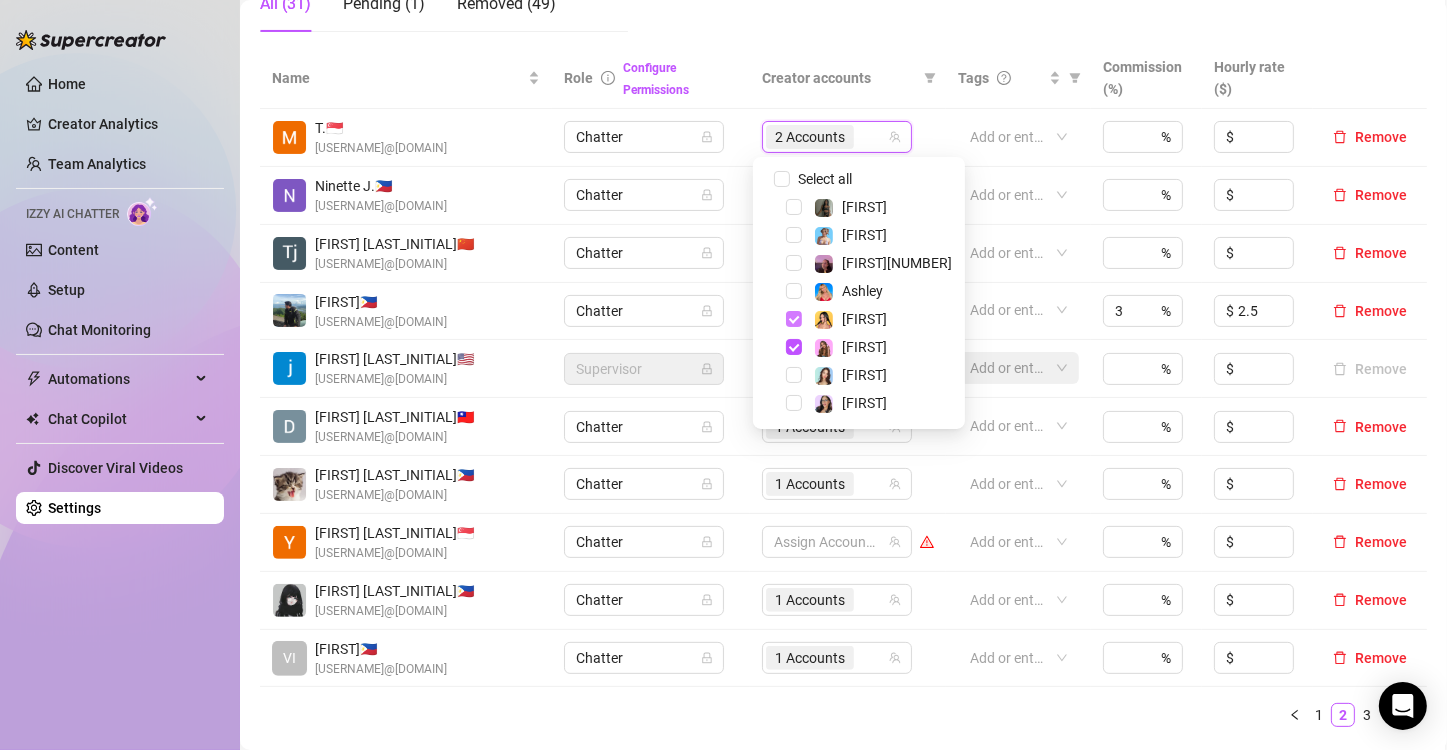 click at bounding box center [794, 319] 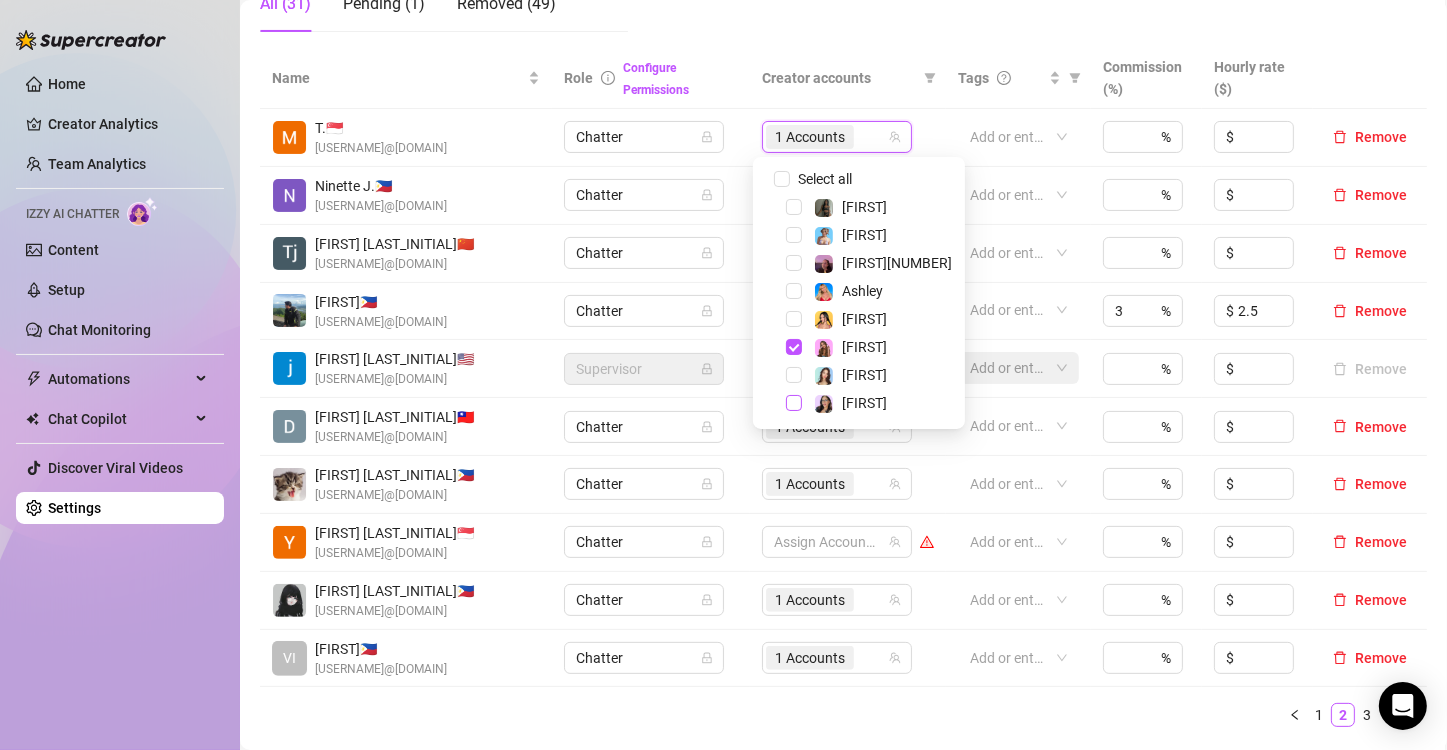 click at bounding box center [794, 403] 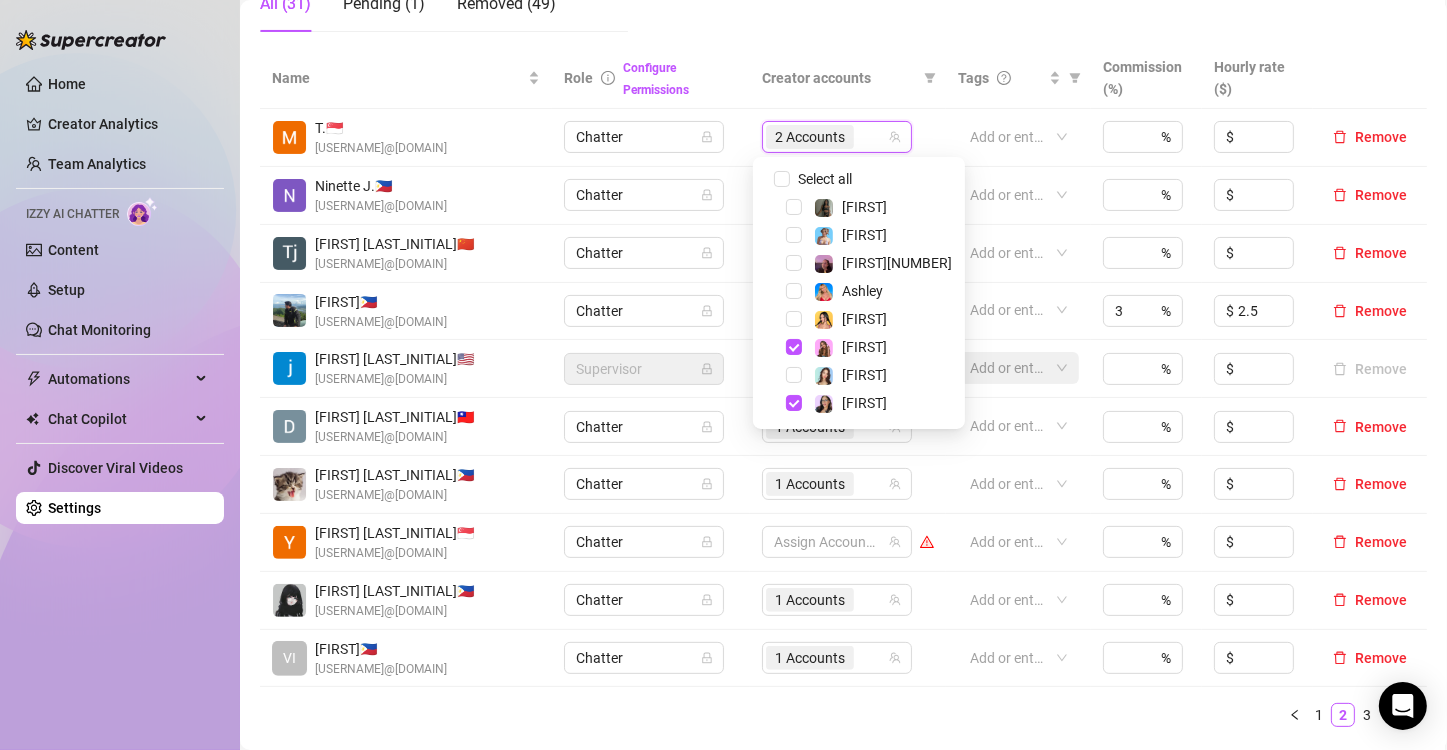 click on "Manage Team Members Manage your team members, their commission and hourly rate, and their permissions. Invite your team! Add team members to your workspace and work together on Supercreator. 1 Copy the link from the bottom 2 Share it with your team 3 Approve their request https://console.supercreator.app/invite?code=ex9p8CB5MbYFC0n1UXRFWxGJzep2&workspace=Dream Copy Link All (31) Pending (1) Removed (49)" at bounding box center (843, -119) 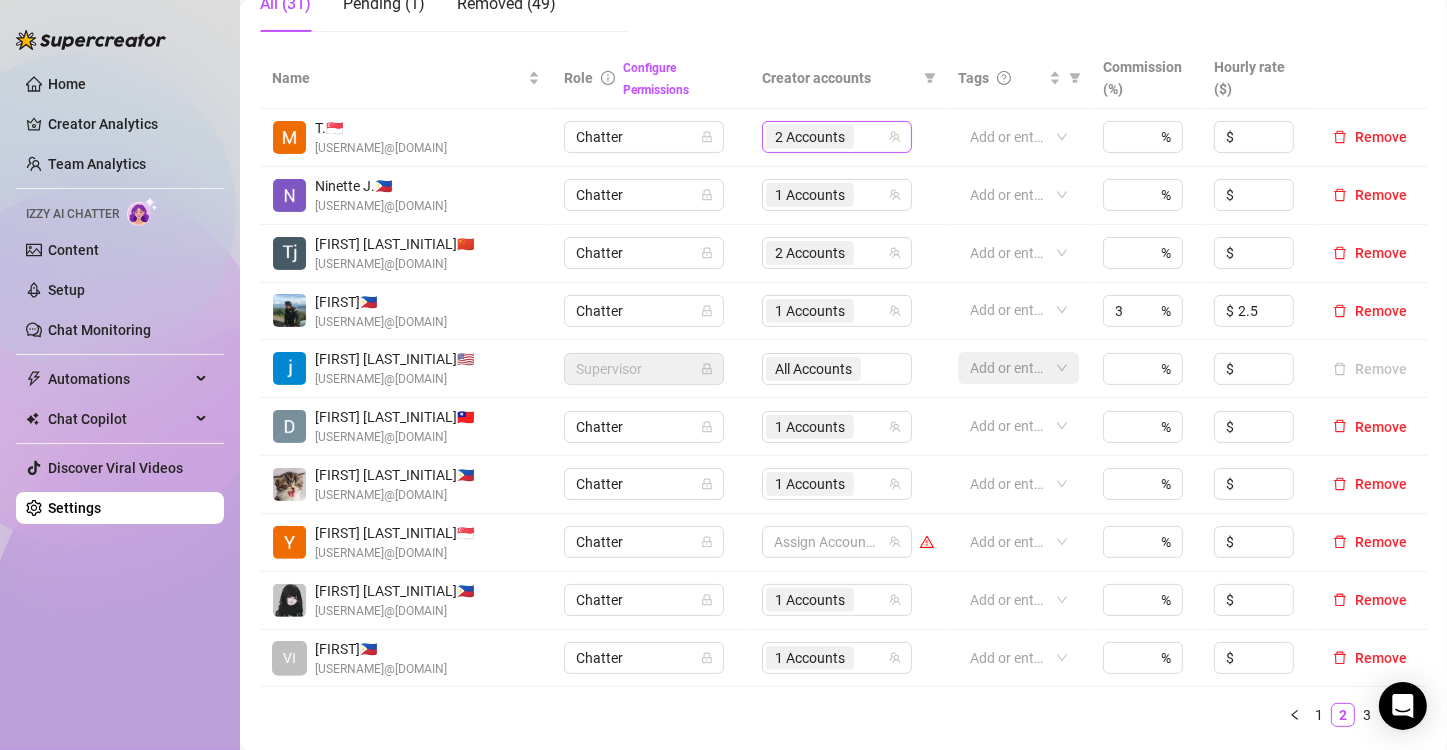 click on "2 Accounts" at bounding box center [810, 137] 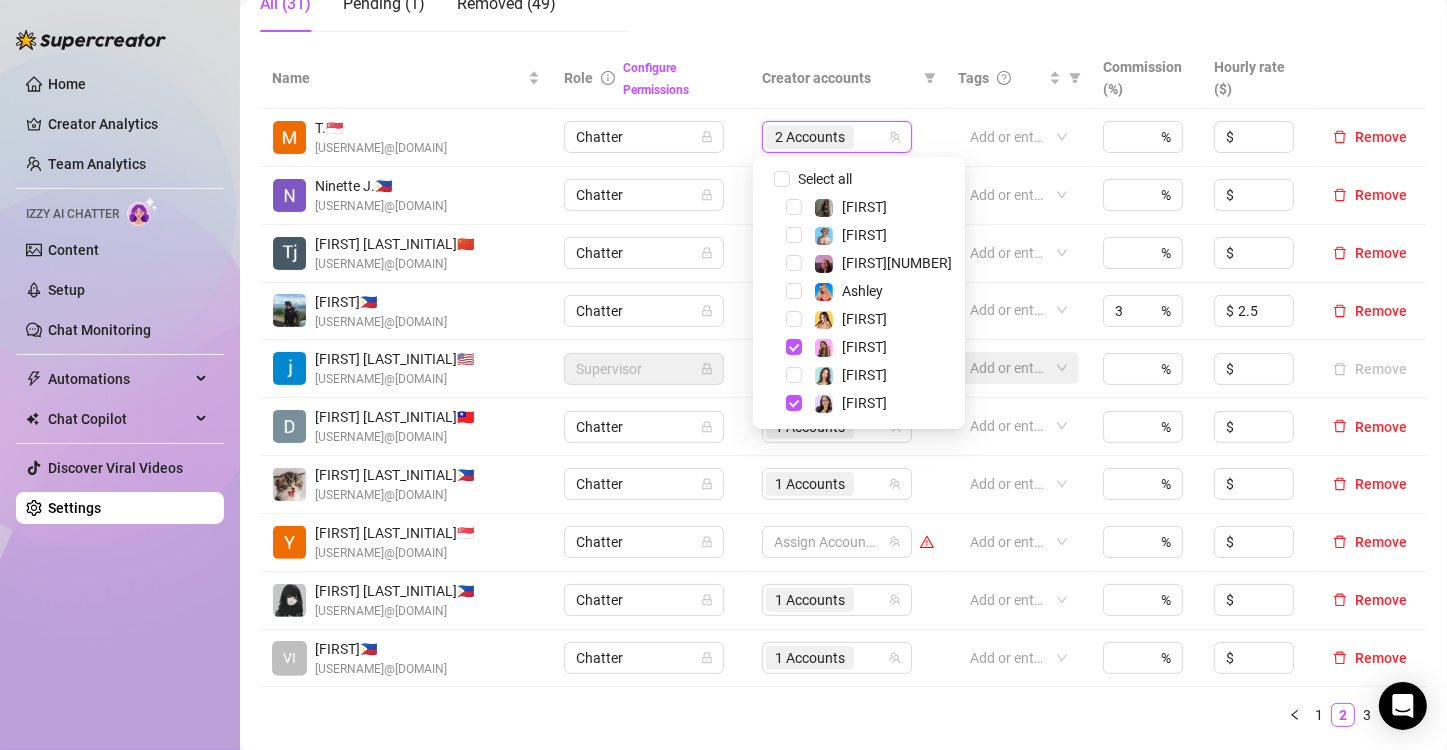 click on "Manage Team Members Manage your team members, their commission and hourly rate, and their permissions. Invite your team! Add team members to your workspace and work together on Supercreator. 1 Copy the link from the bottom 2 Share it with your team 3 Approve their request https://console.supercreator.app/invite?code=ex9p8CB5MbYFC0n1UXRFWxGJzep2&workspace=Dream Copy Link All (31) Pending (1) Removed (49)" at bounding box center [843, -119] 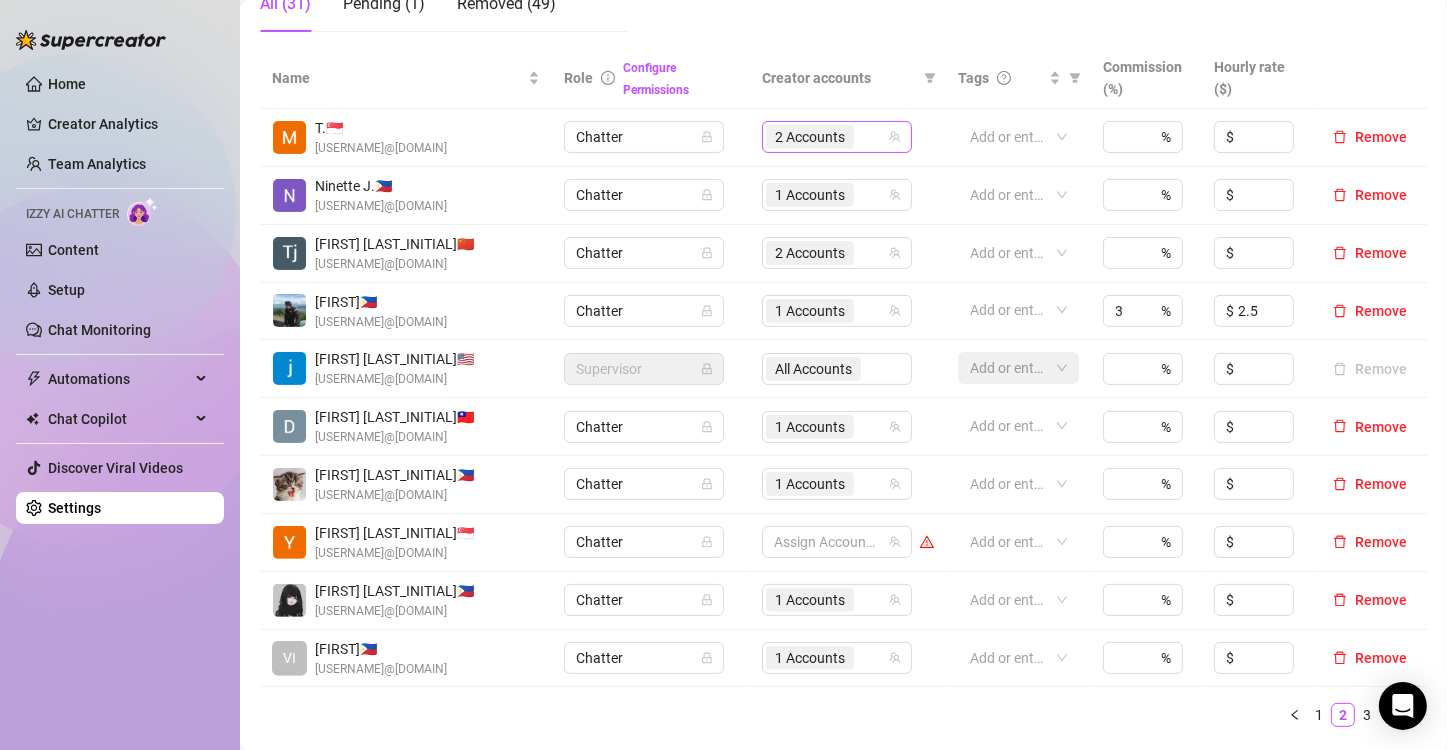 click on "2 Accounts" at bounding box center [810, 137] 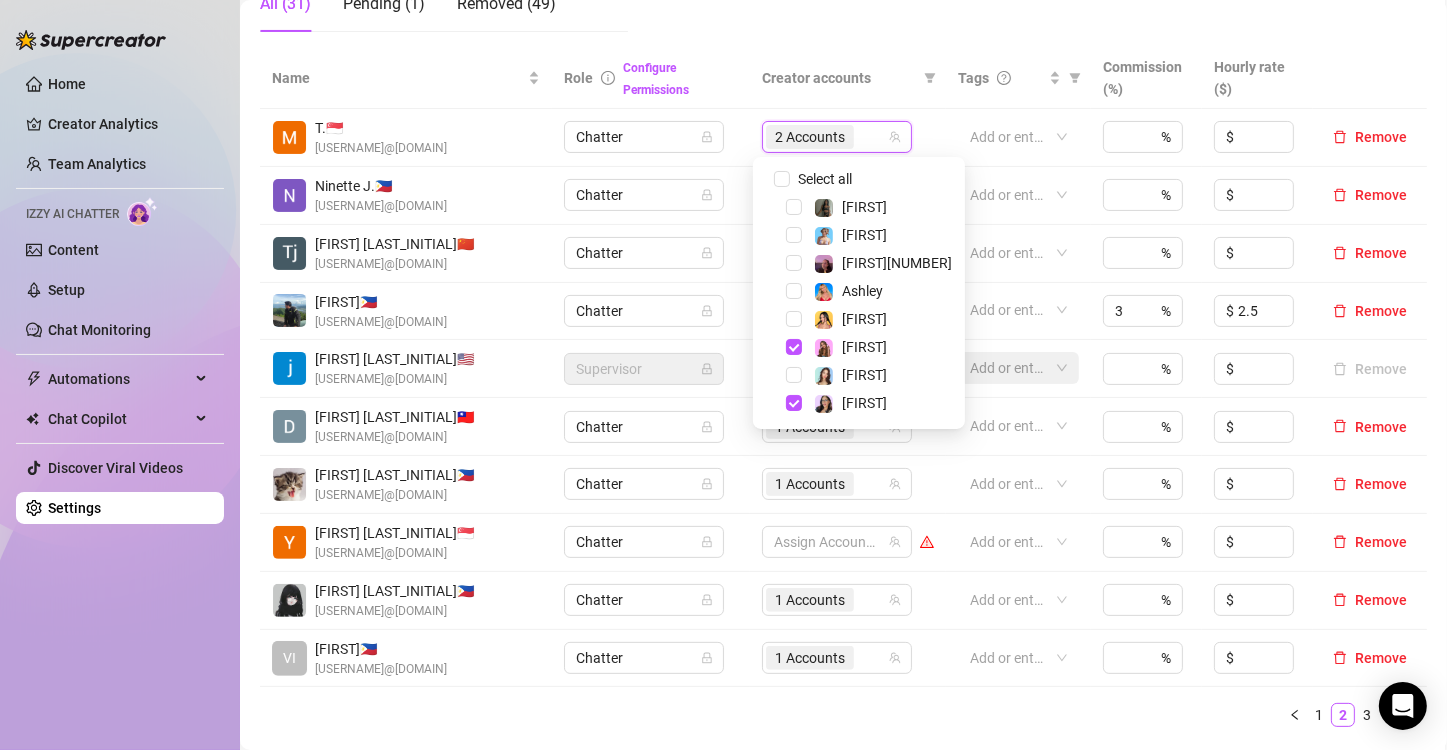 click on "Manage Team Members Manage your team members, their commission and hourly rate, and their permissions. Invite your team! Add team members to your workspace and work together on Supercreator. 1 Copy the link from the bottom 2 Share it with your team 3 Approve their request https://console.supercreator.app/invite?code=ex9p8CB5MbYFC0n1UXRFWxGJzep2&workspace=Dream Copy Link All (31) Pending (1) Removed (49)" at bounding box center (843, -119) 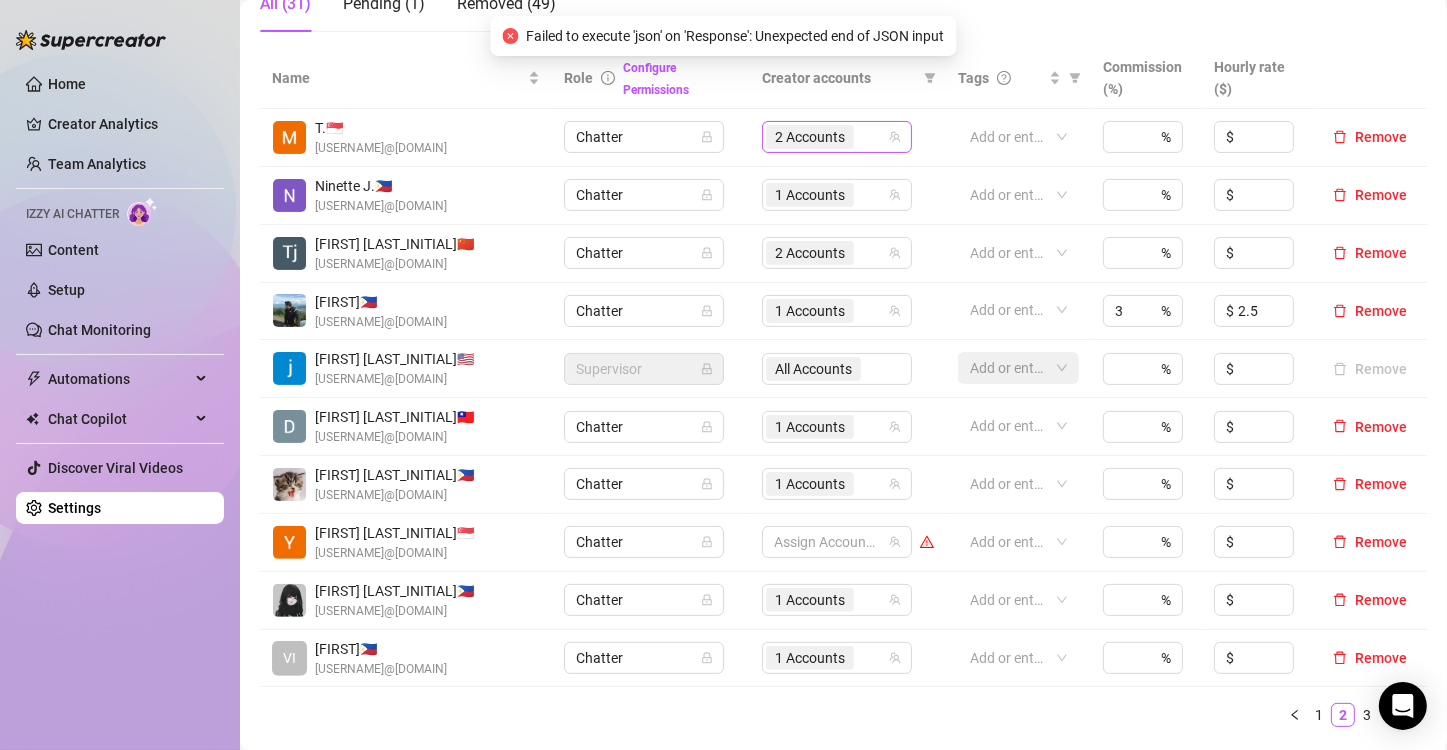 click on "2 Accounts" at bounding box center [810, 137] 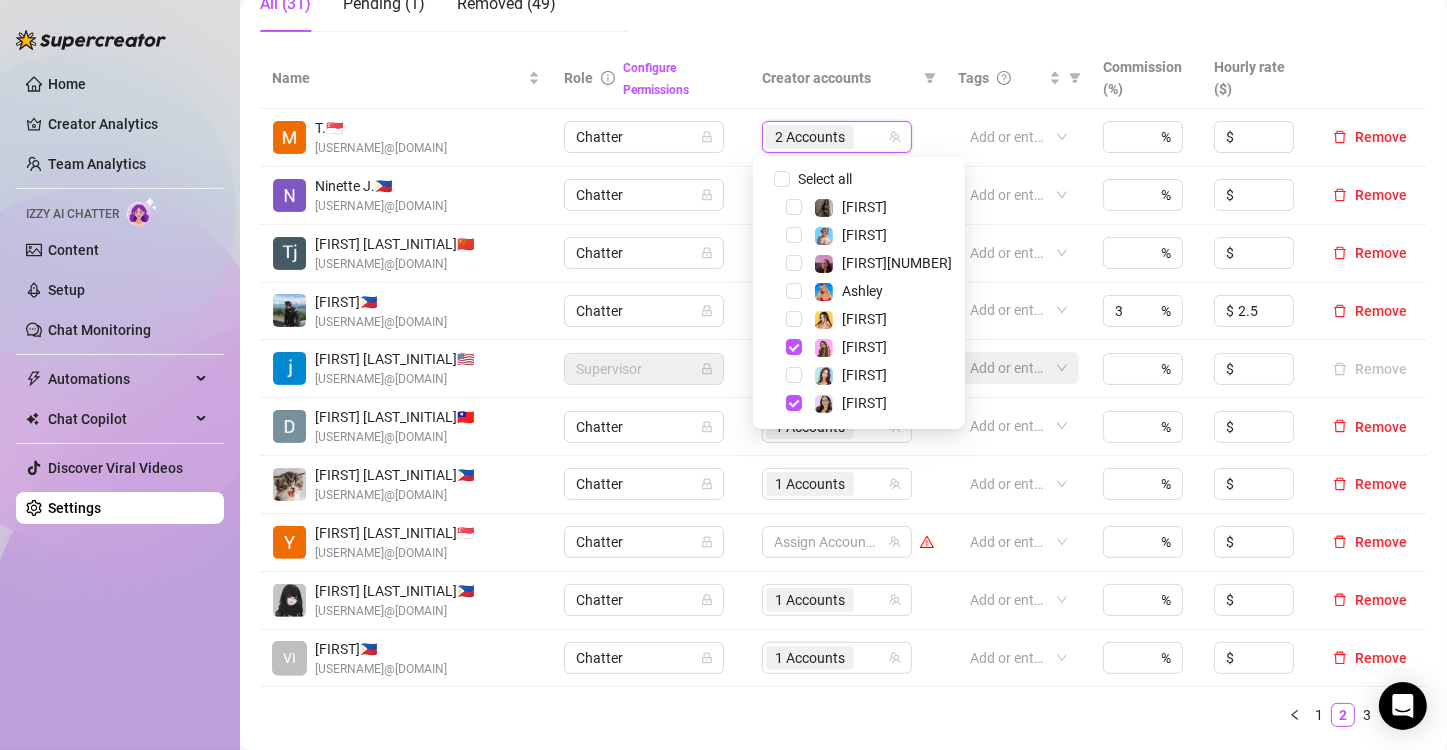 click on "Manage Team Members Manage your team members, their commission and hourly rate, and their permissions. Invite your team! Add team members to your workspace and work together on Supercreator. 1 Copy the link from the bottom 2 Share it with your team 3 Approve their request https://console.supercreator.app/invite?code=ex9p8CB5MbYFC0n1UXRFWxGJzep2&workspace=Dream Copy Link All (31) Pending (1) Removed (49)" at bounding box center [843, -119] 